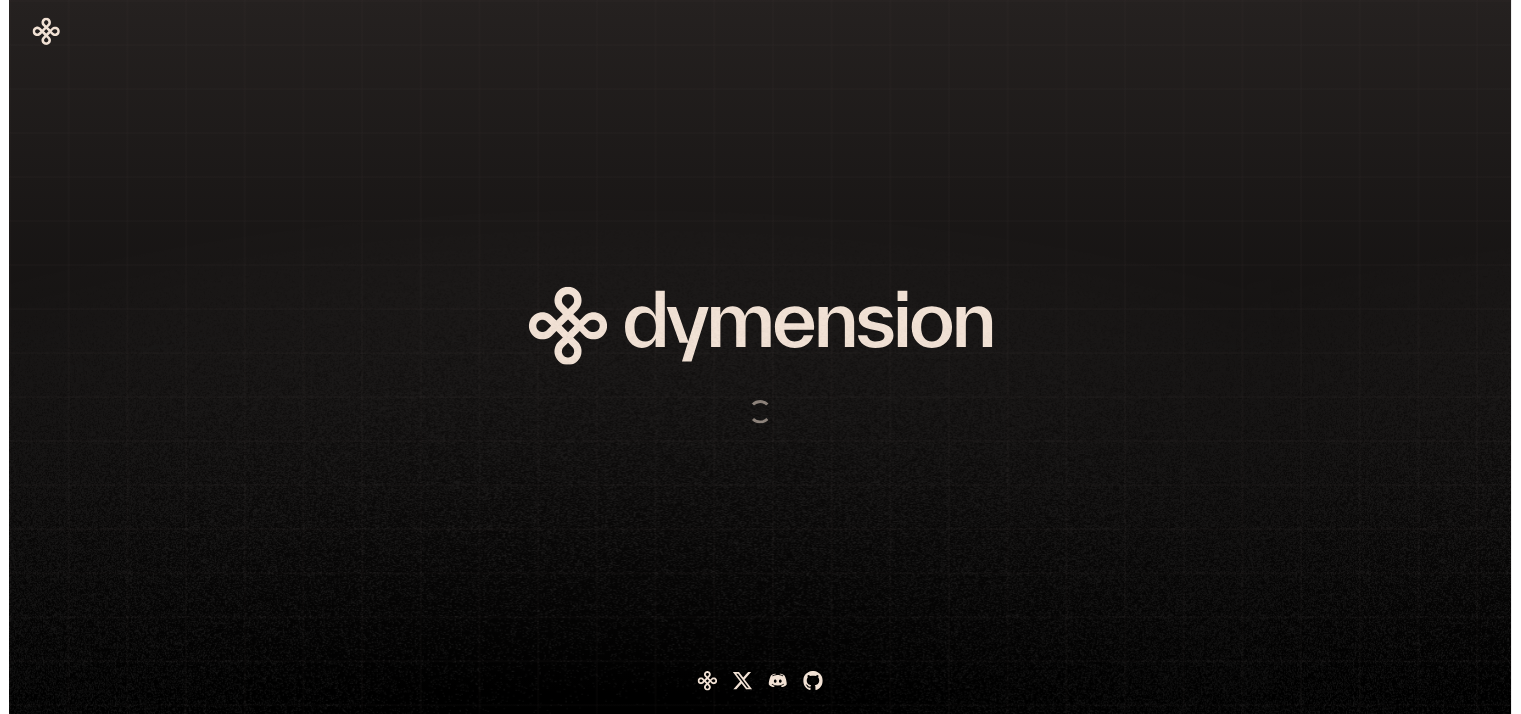 scroll, scrollTop: 0, scrollLeft: 0, axis: both 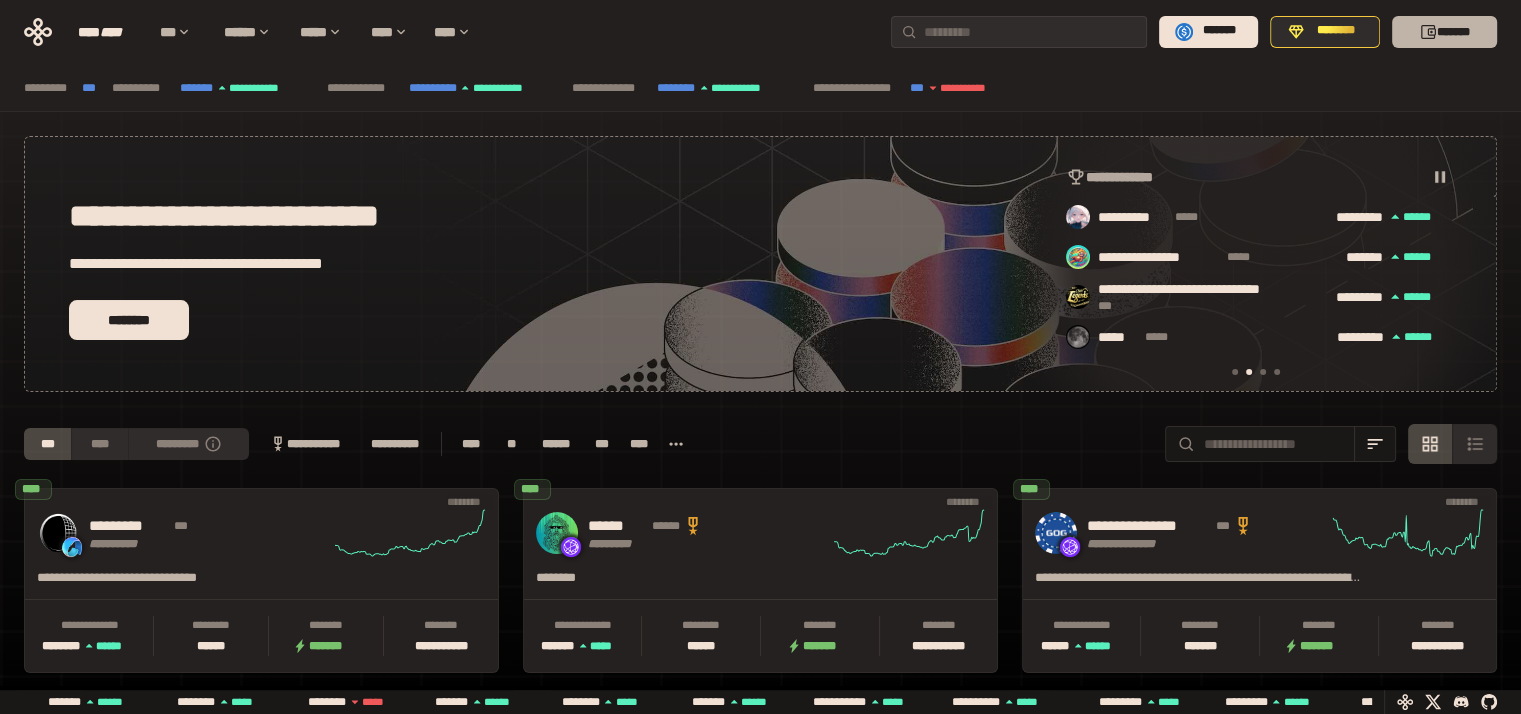 click on "*******" at bounding box center (1444, 32) 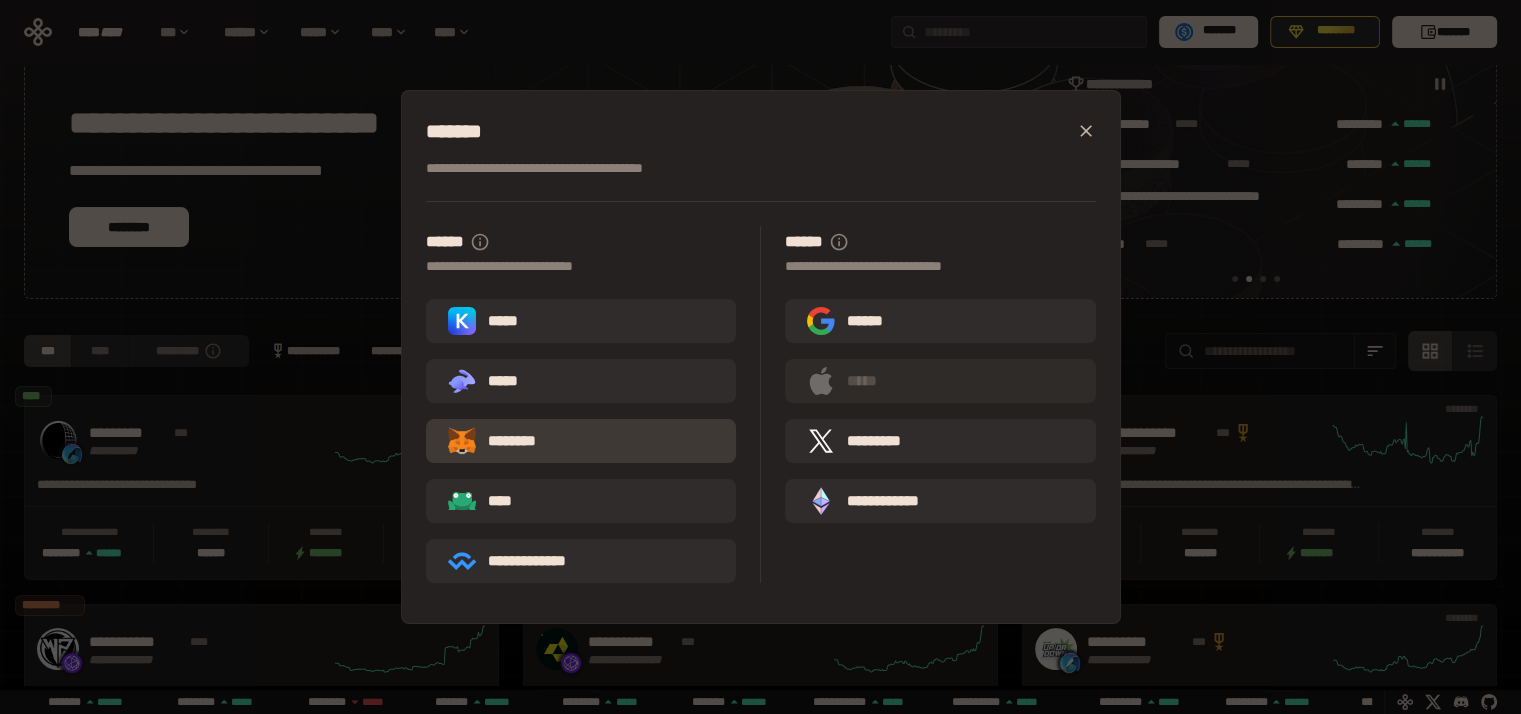 scroll, scrollTop: 0, scrollLeft: 0, axis: both 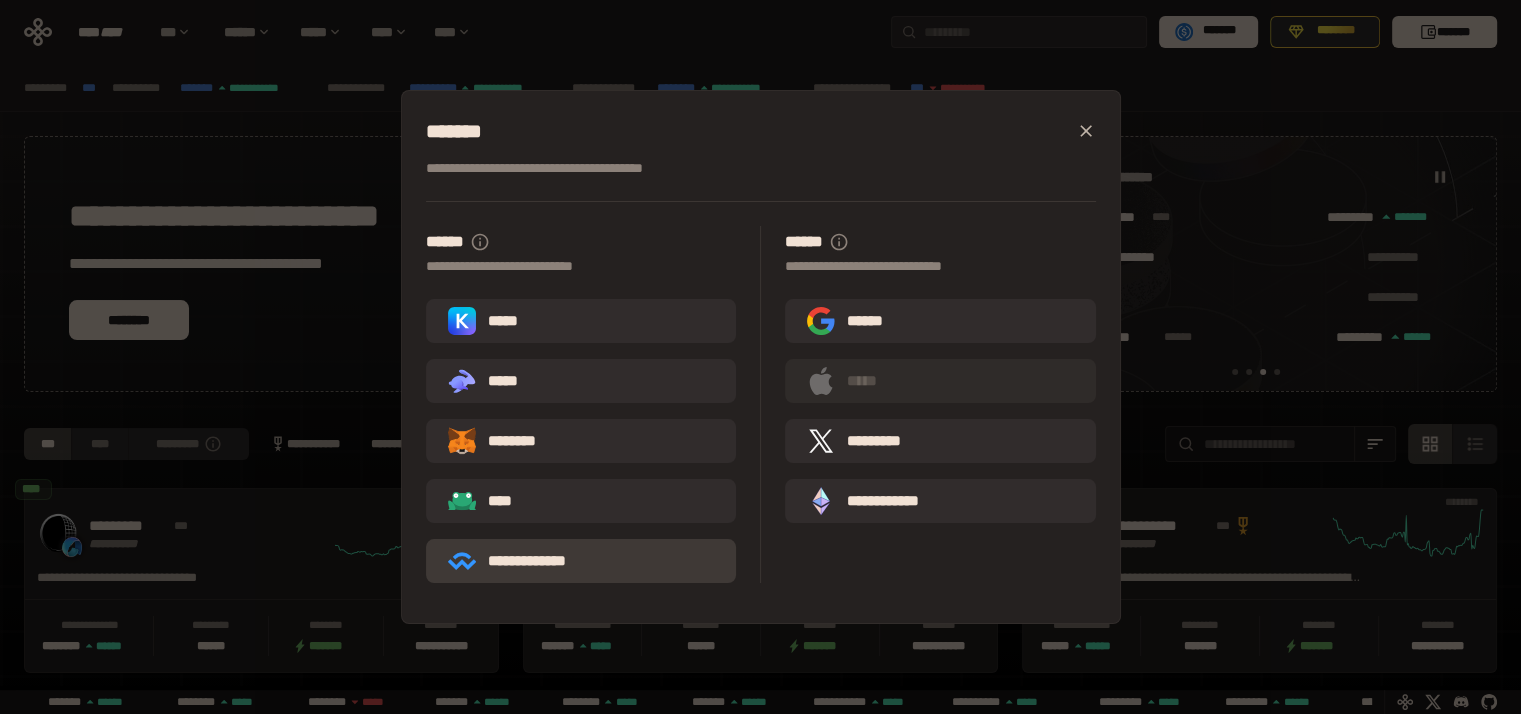 click on "**********" at bounding box center (521, 561) 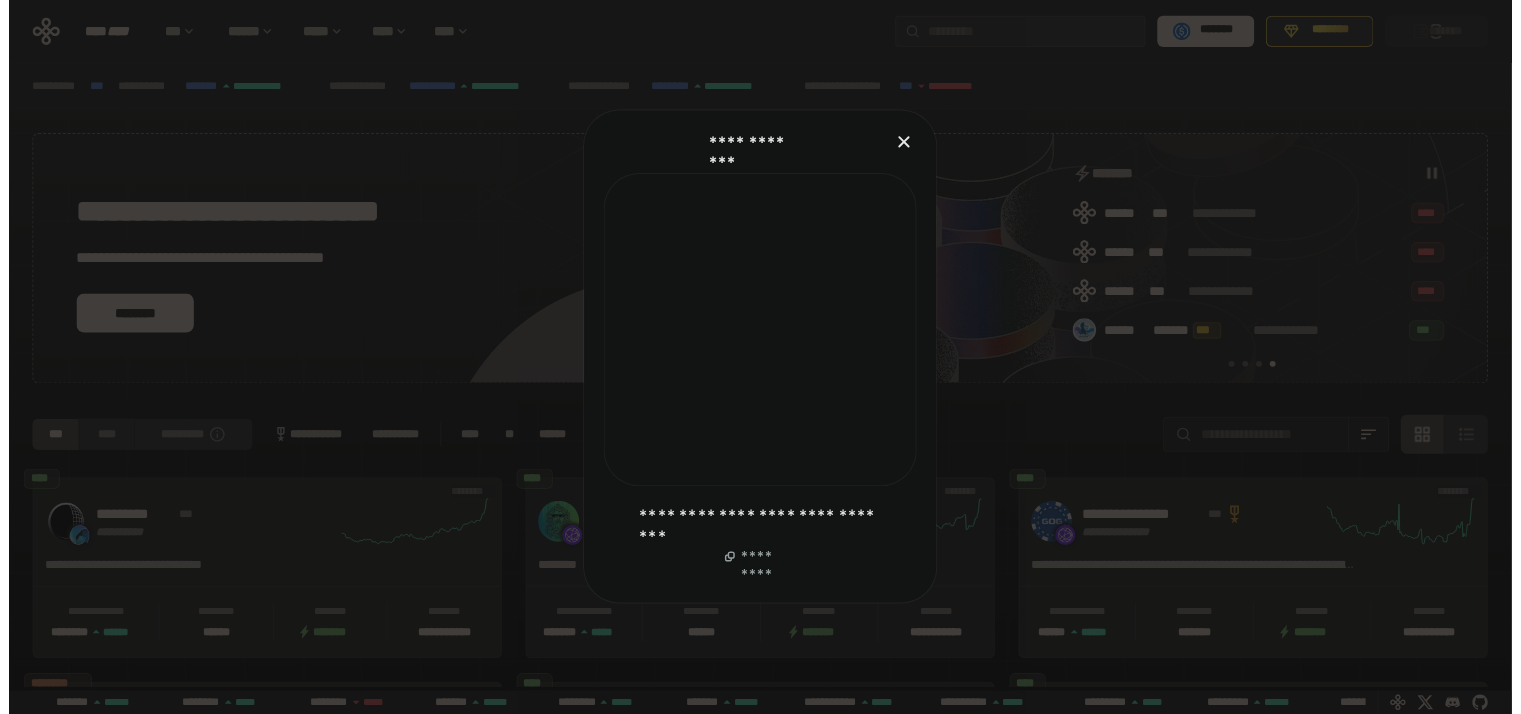 scroll, scrollTop: 0, scrollLeft: 1276, axis: horizontal 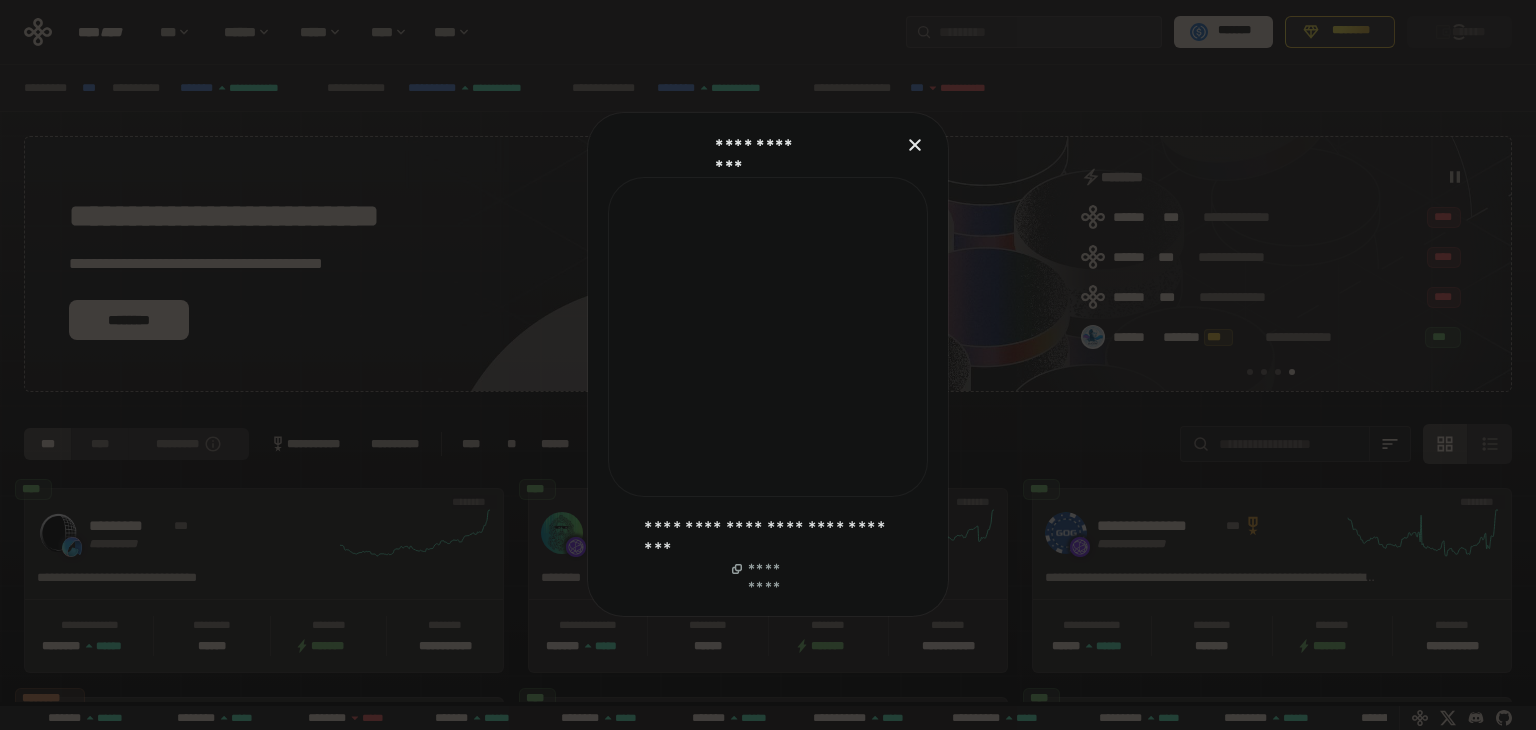 click 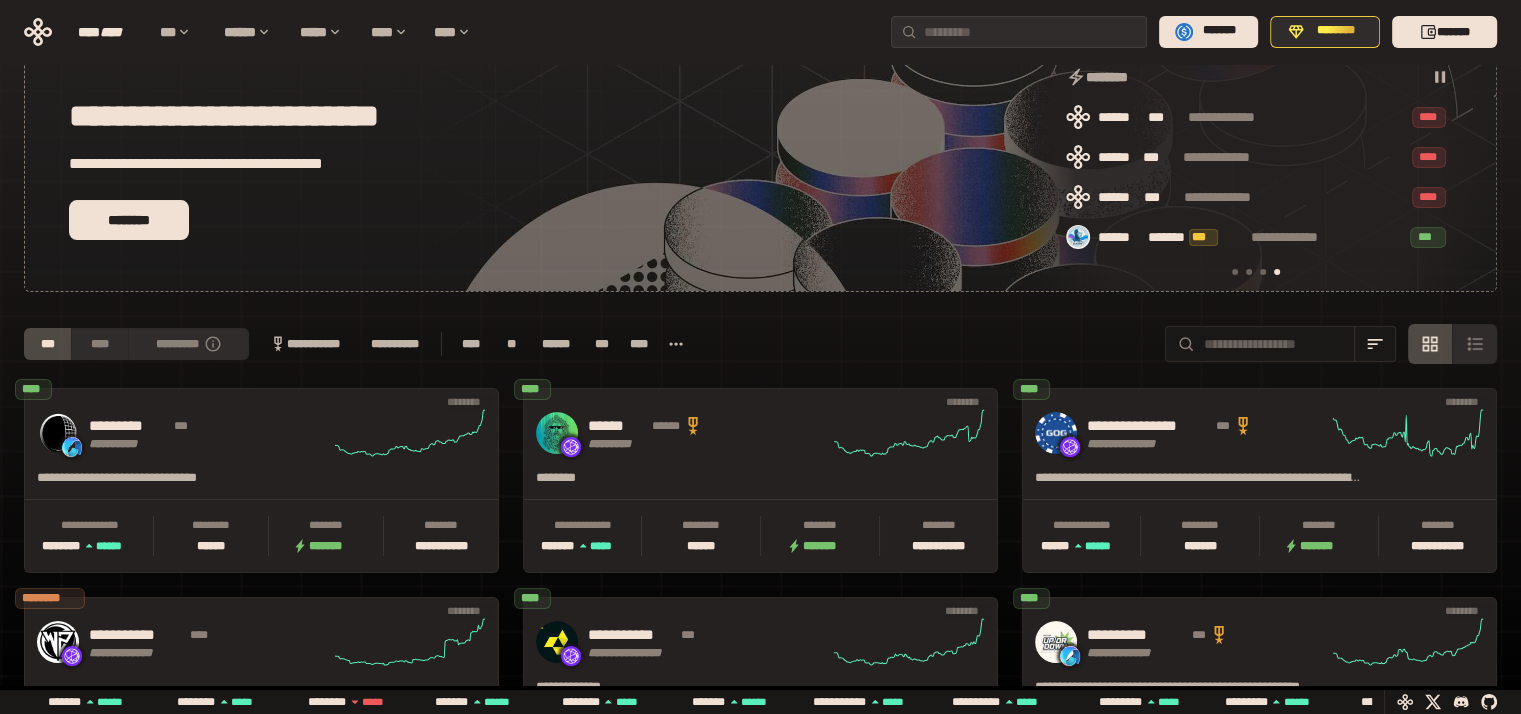scroll, scrollTop: 0, scrollLeft: 0, axis: both 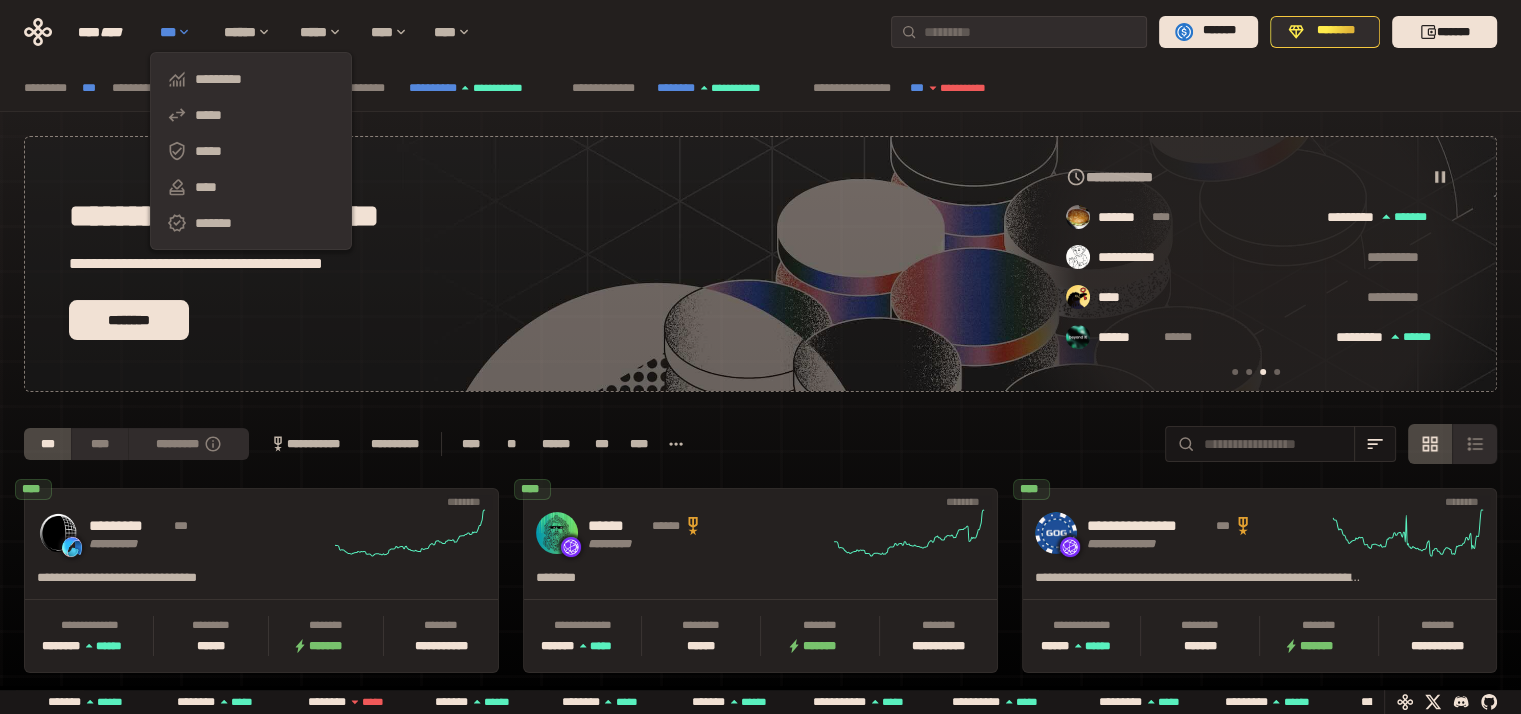 click on "***" at bounding box center (182, 32) 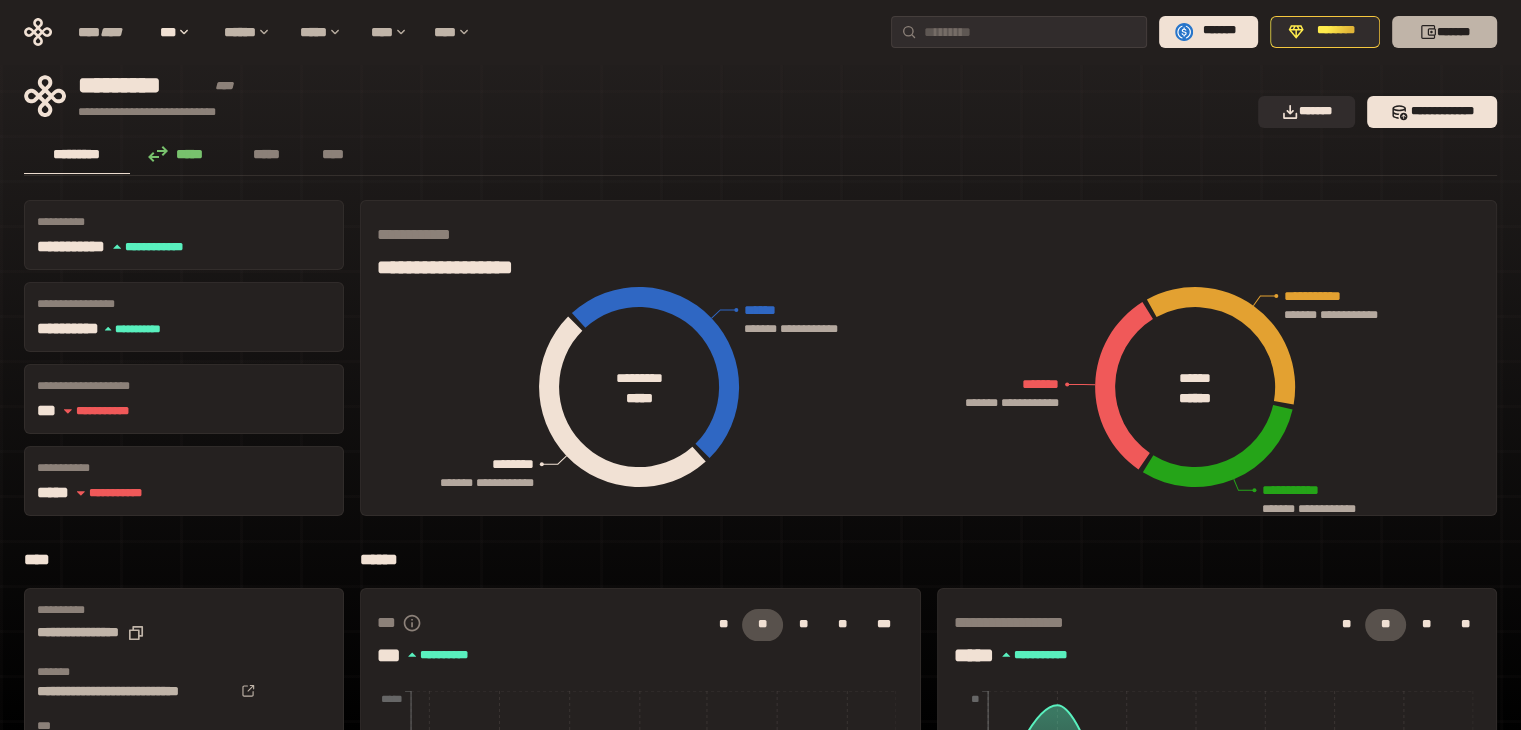 click on "*******" at bounding box center (1444, 32) 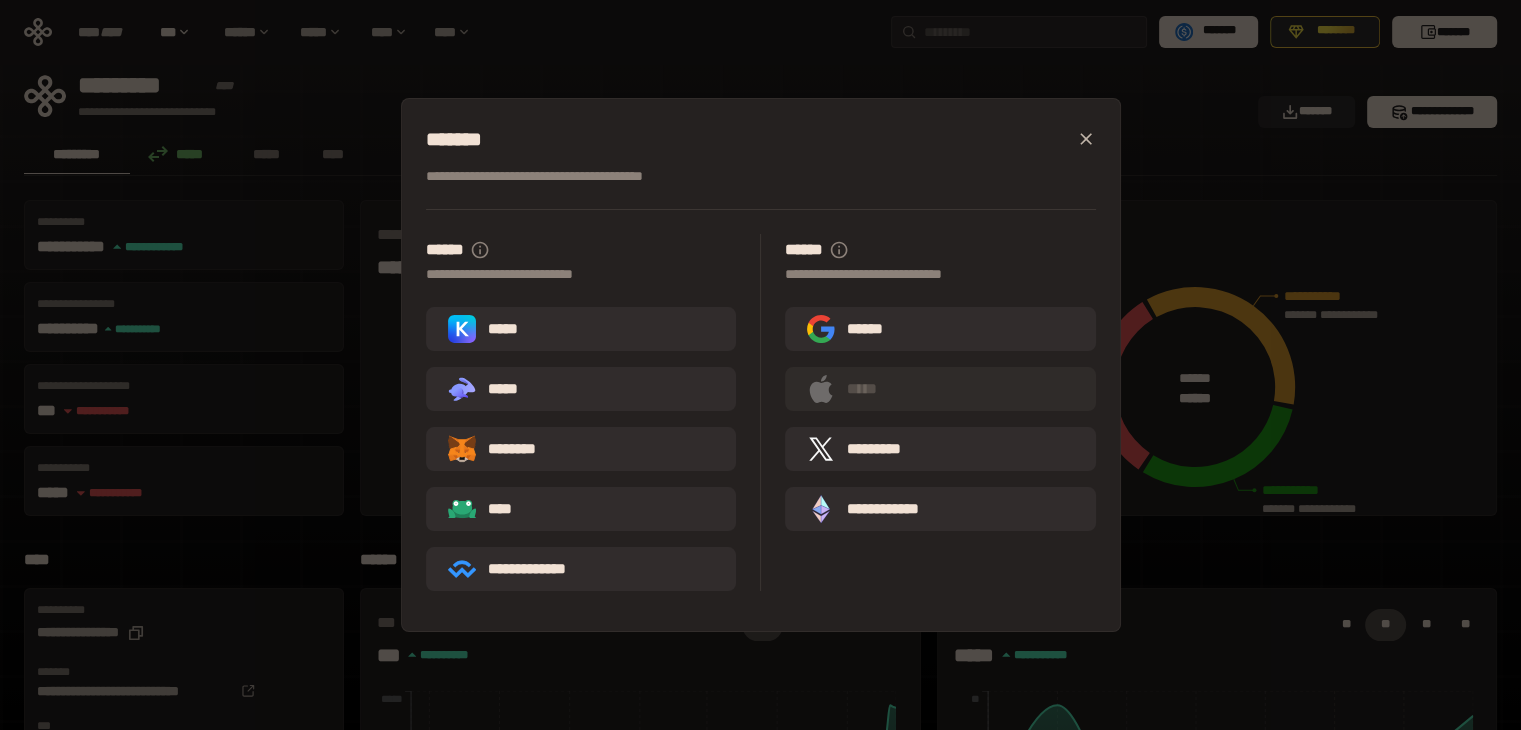click on "**********" at bounding box center (760, 365) 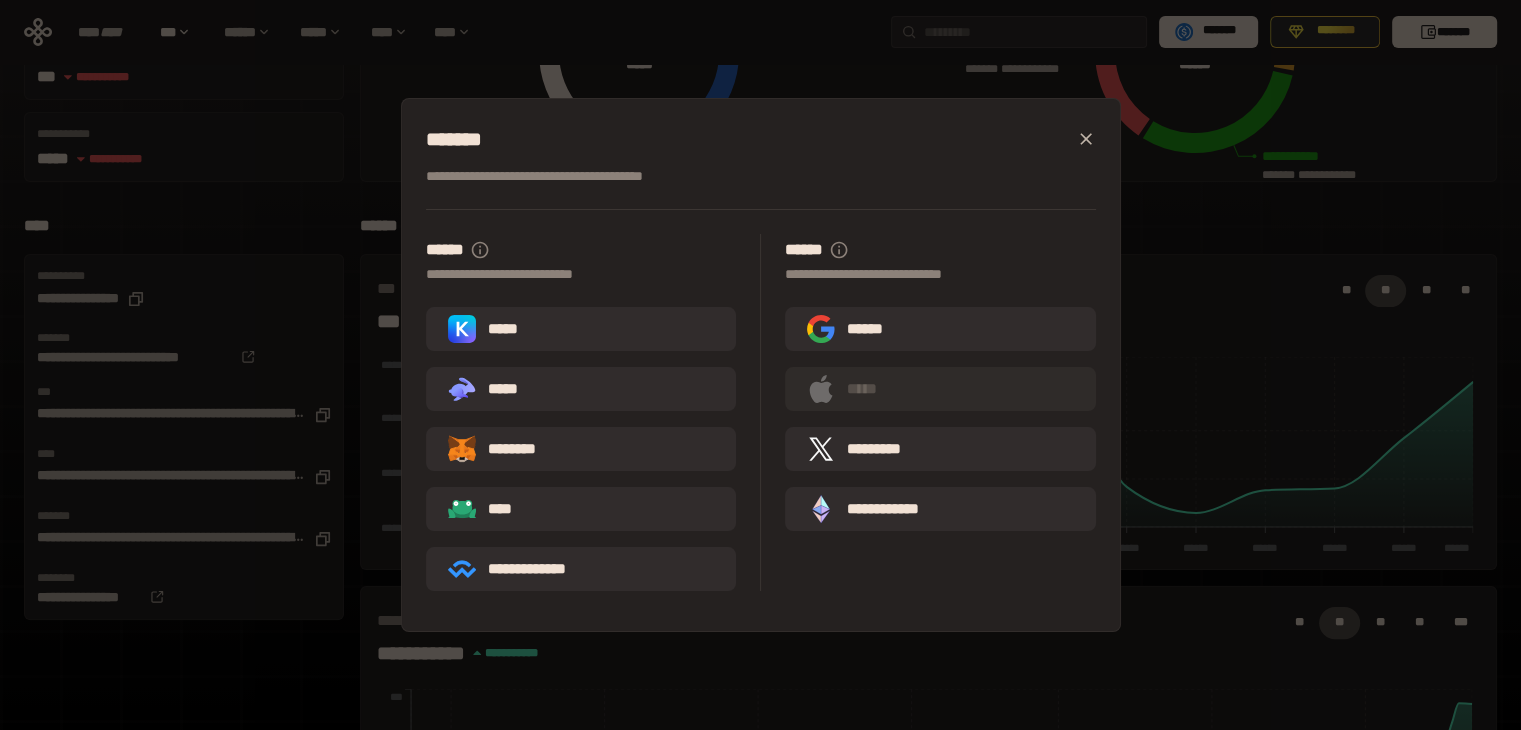 scroll, scrollTop: 0, scrollLeft: 0, axis: both 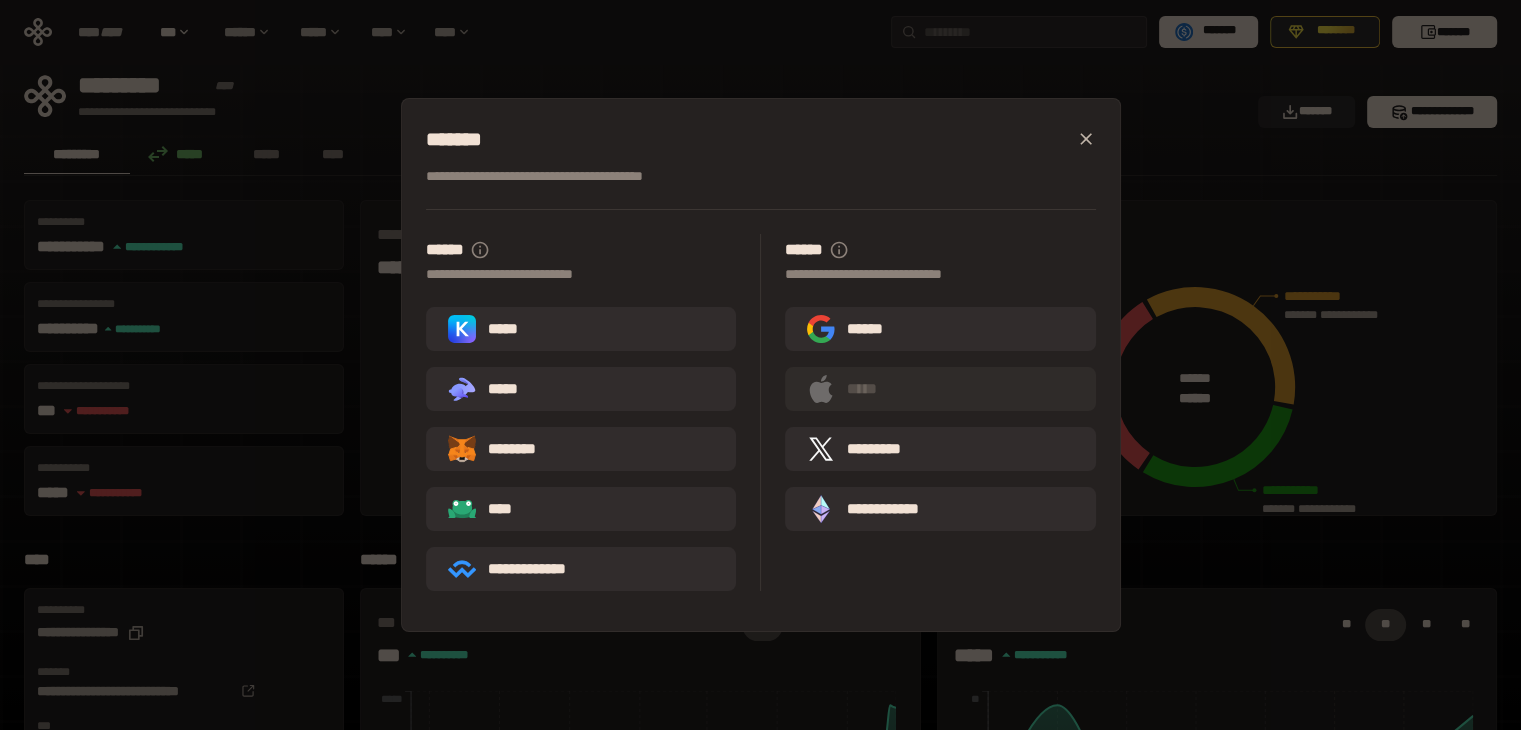 click on "**********" at bounding box center [760, 365] 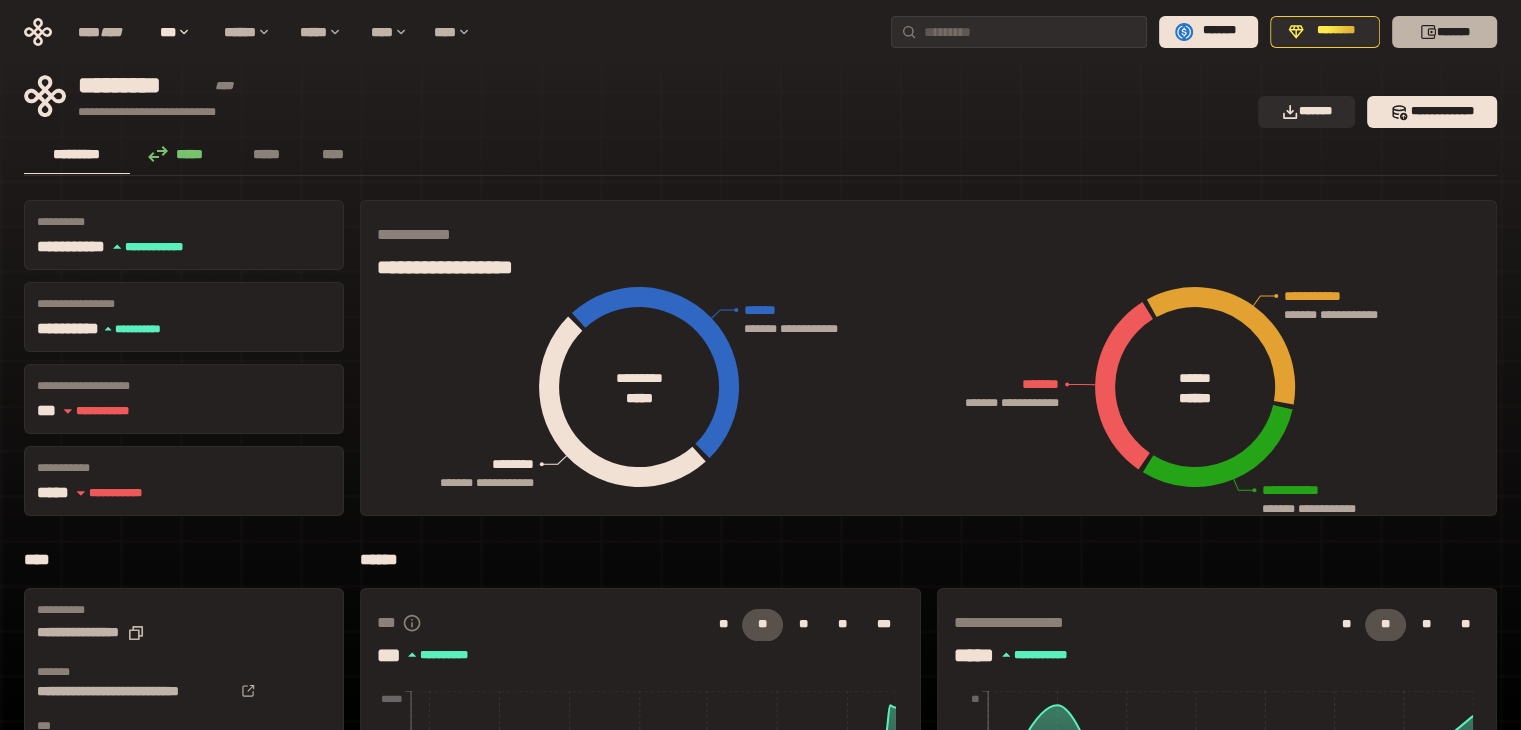 click on "*******" at bounding box center (1444, 32) 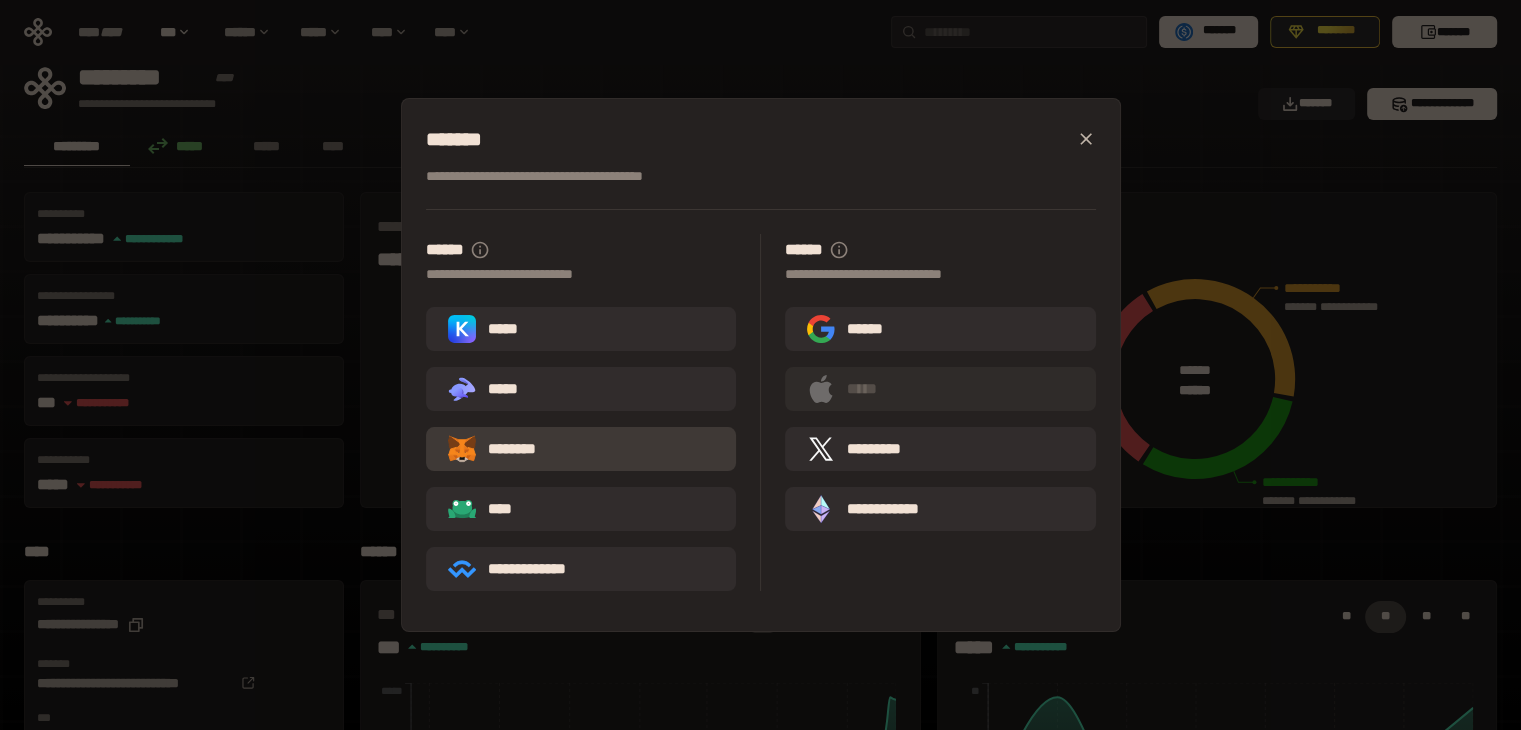 scroll, scrollTop: 0, scrollLeft: 0, axis: both 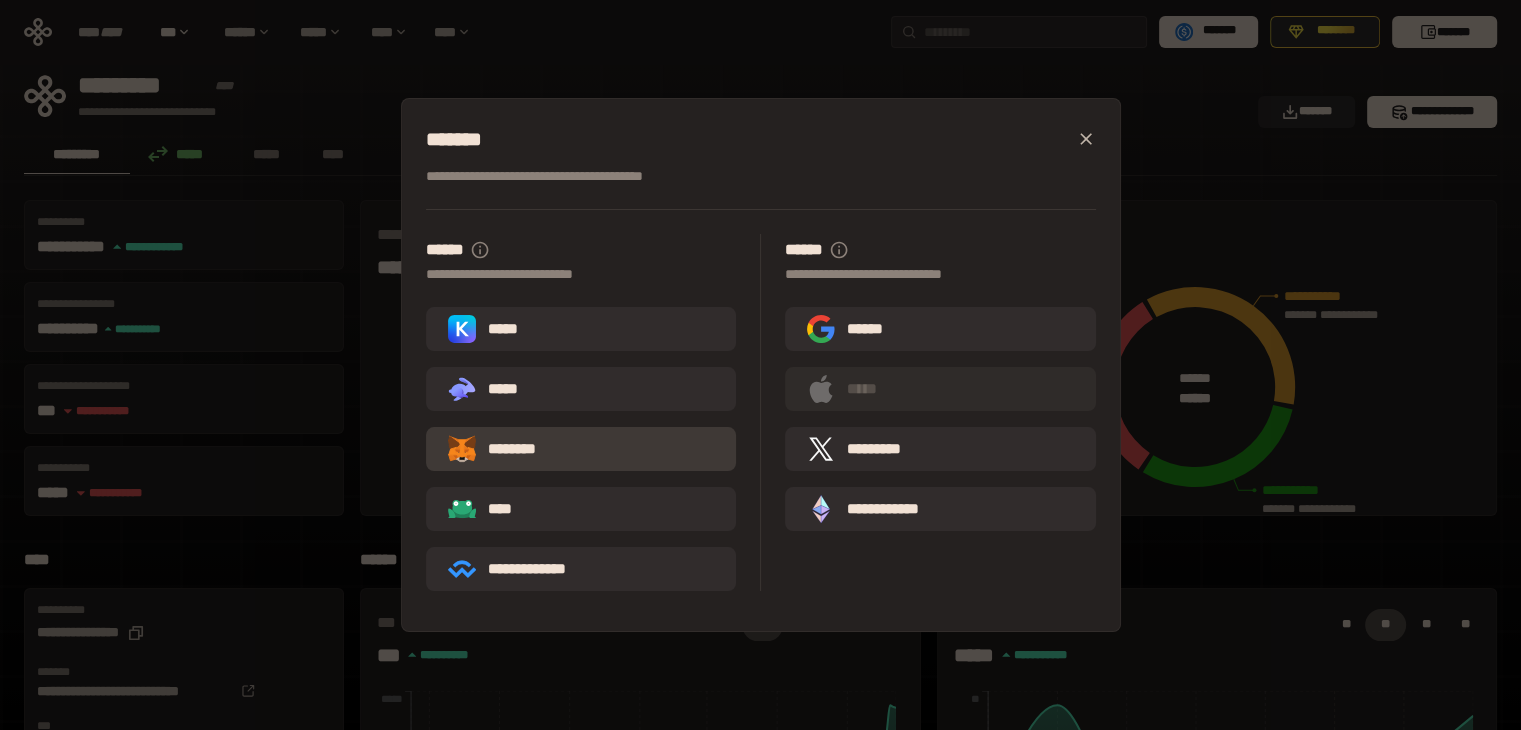 click on "********" at bounding box center [506, 449] 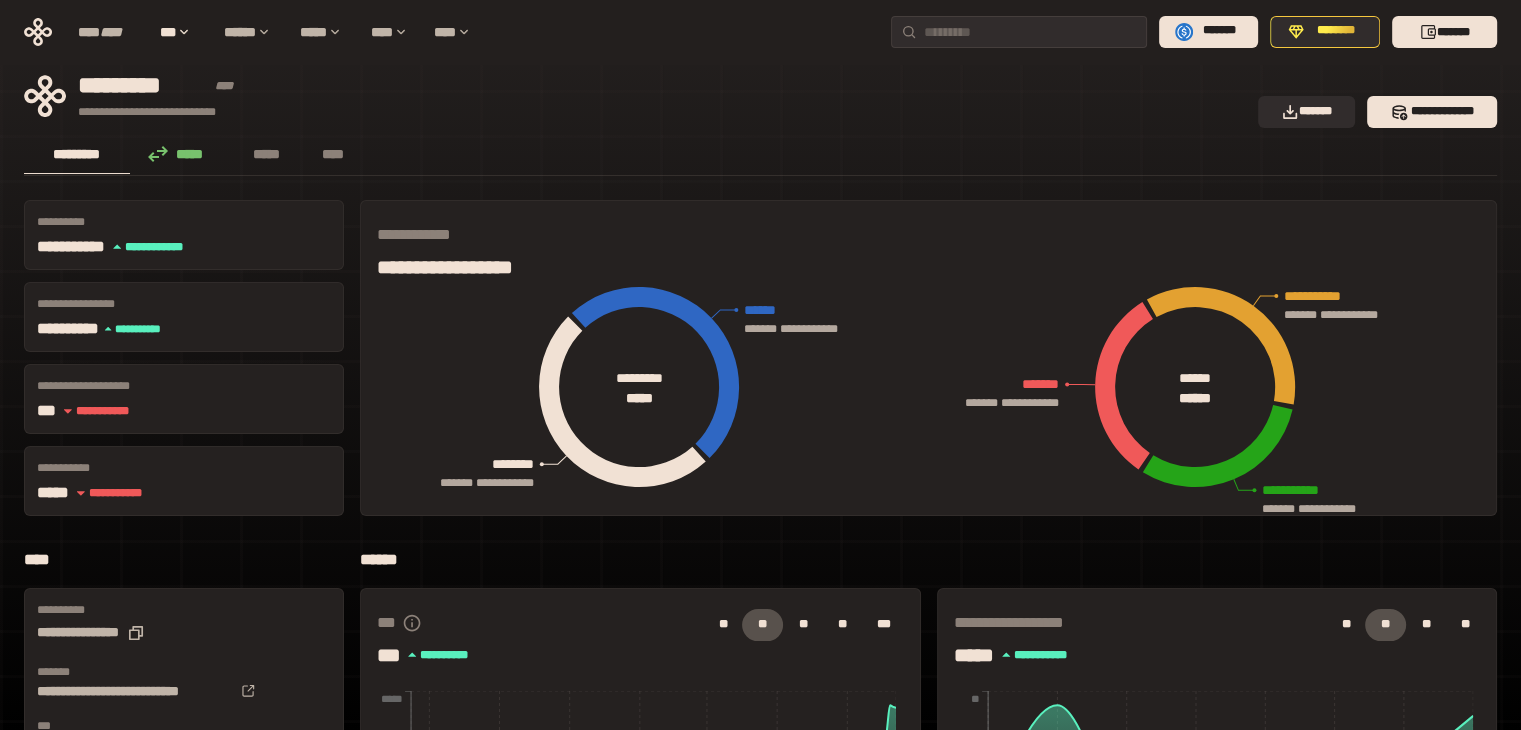 click on "**********" at bounding box center [635, 96] 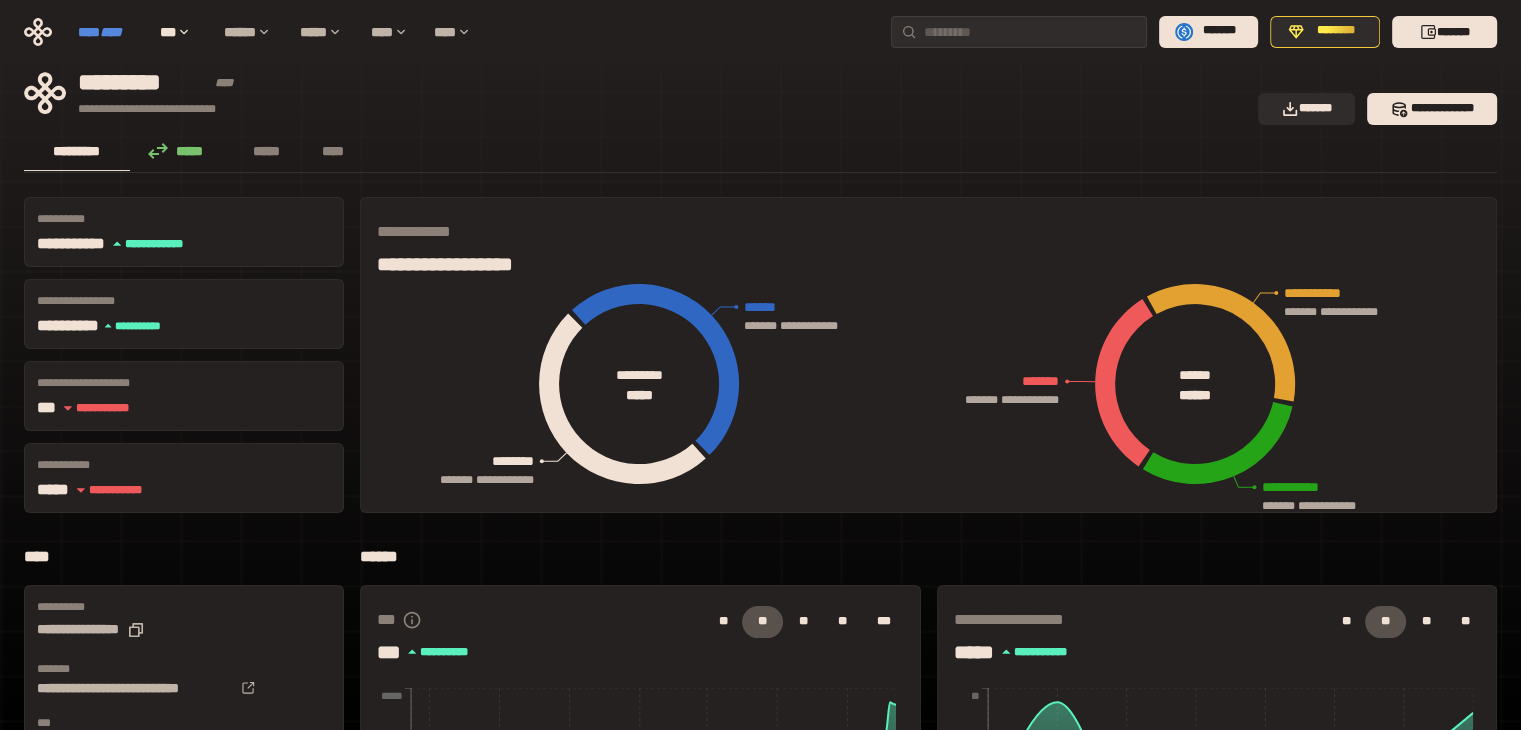 scroll, scrollTop: 0, scrollLeft: 0, axis: both 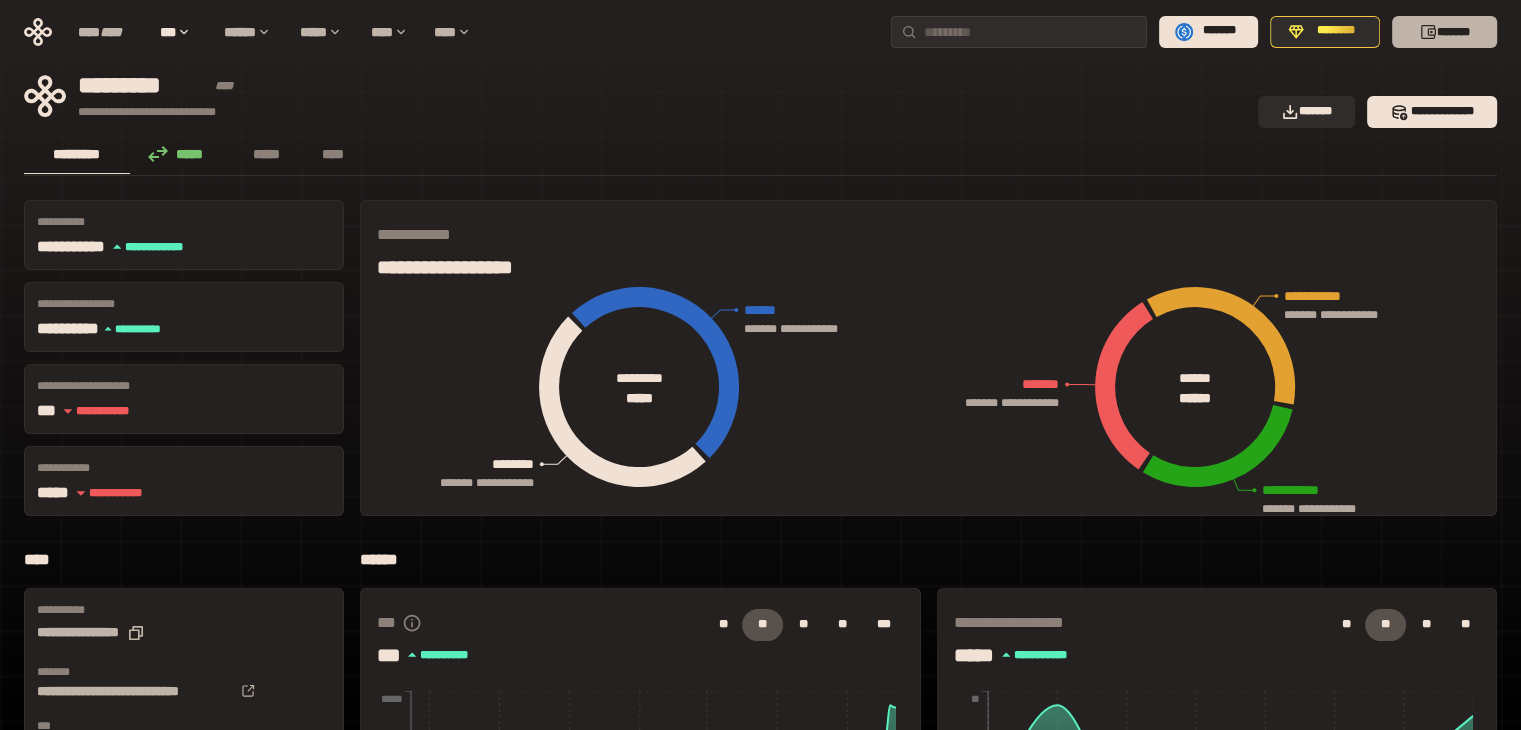 click 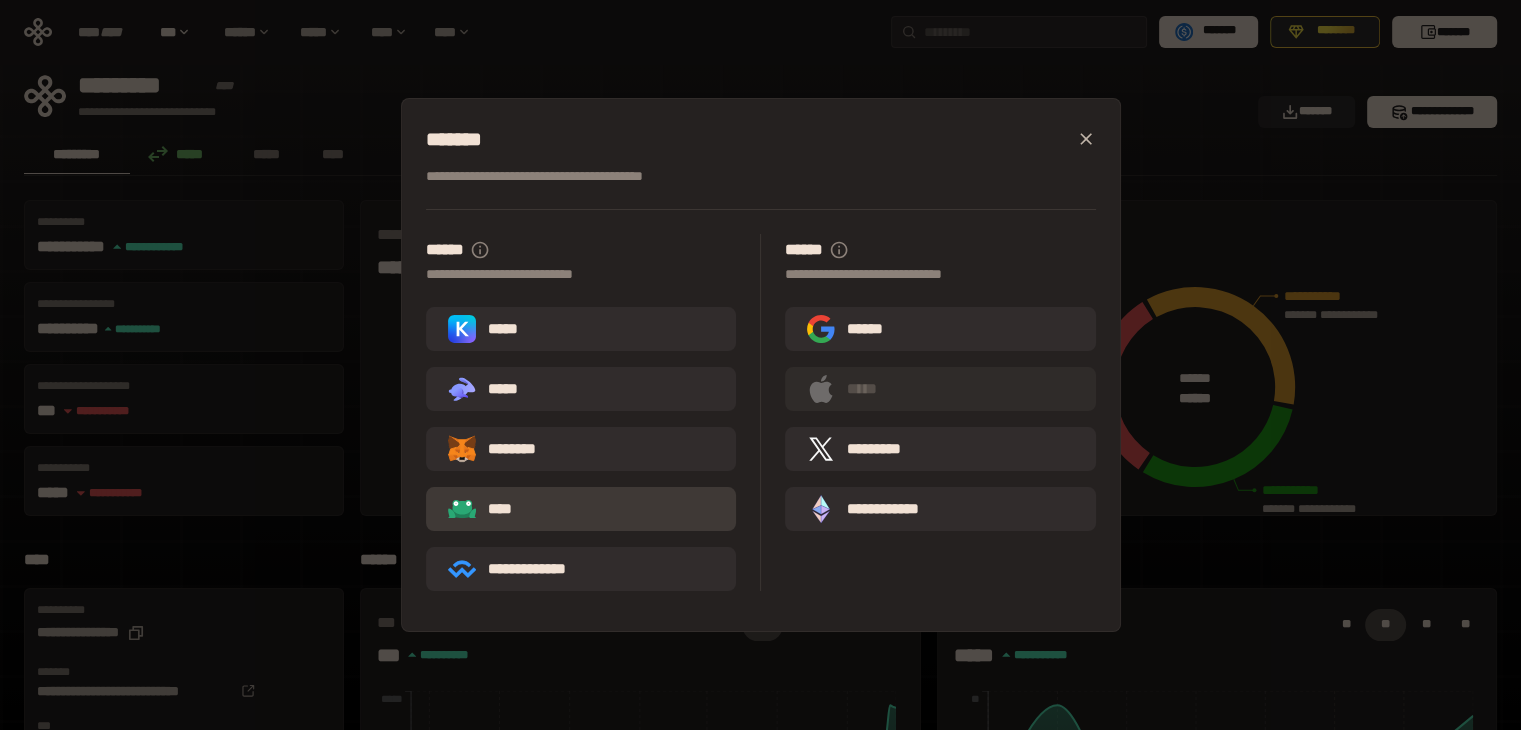 scroll, scrollTop: 200, scrollLeft: 0, axis: vertical 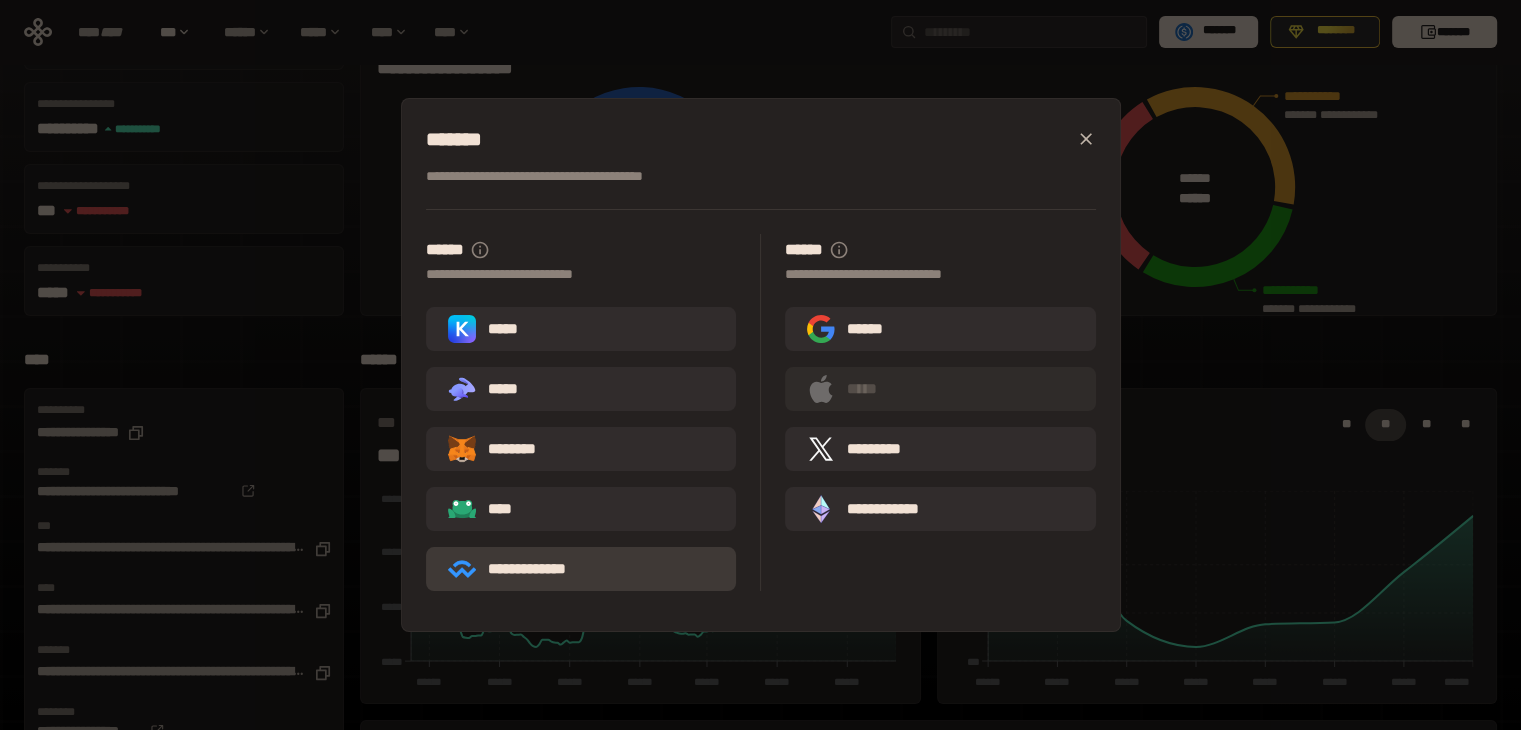click on "**********" at bounding box center [521, 569] 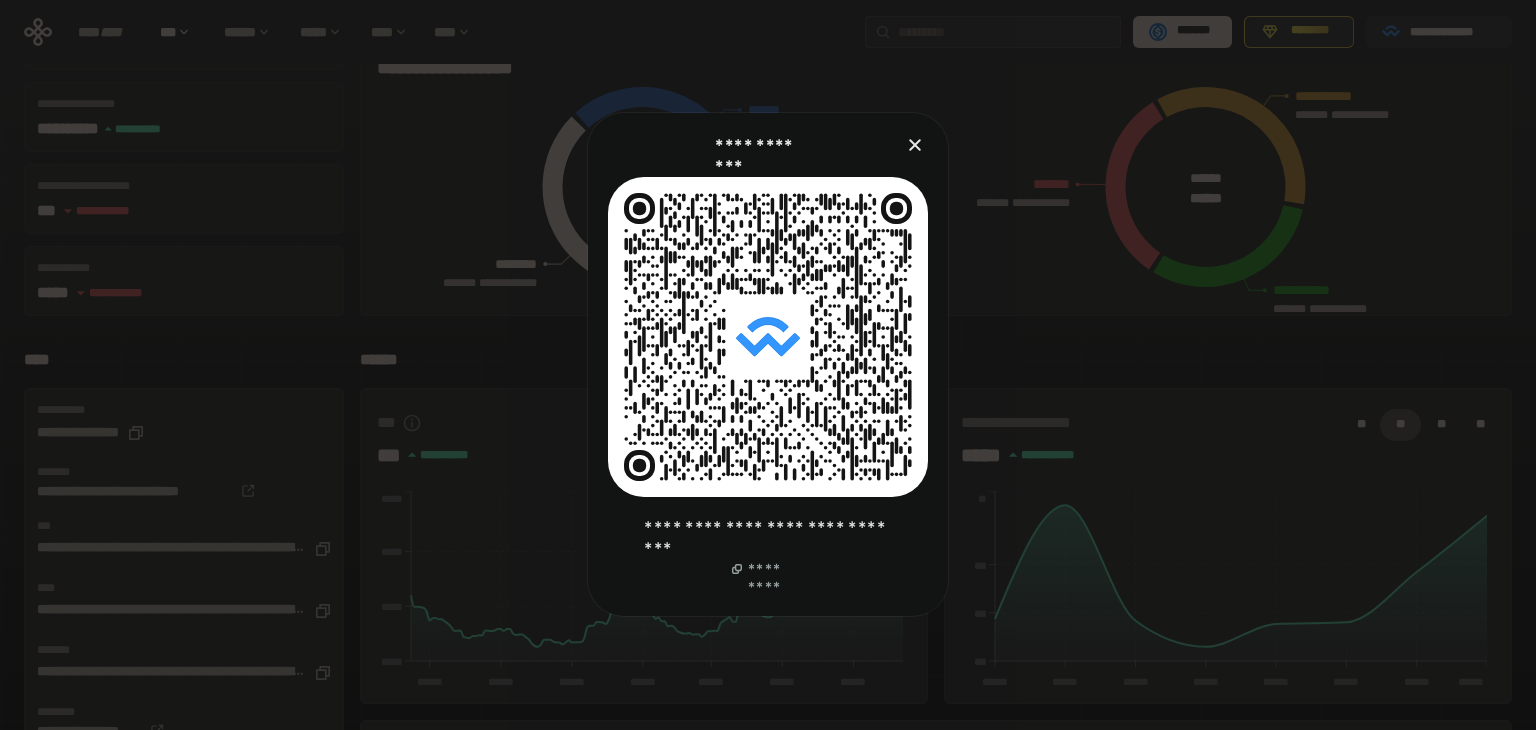 click at bounding box center [768, 365] 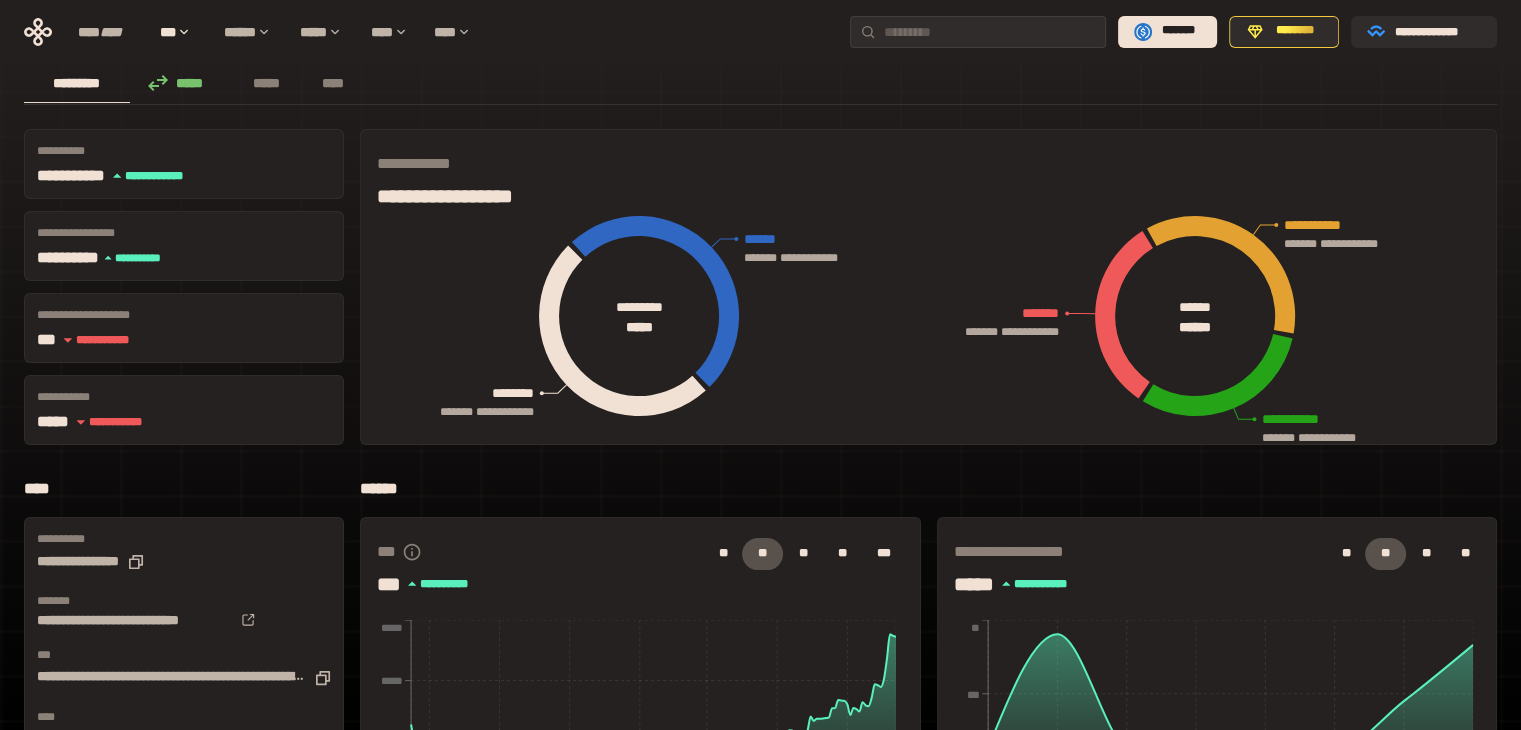 scroll, scrollTop: 0, scrollLeft: 0, axis: both 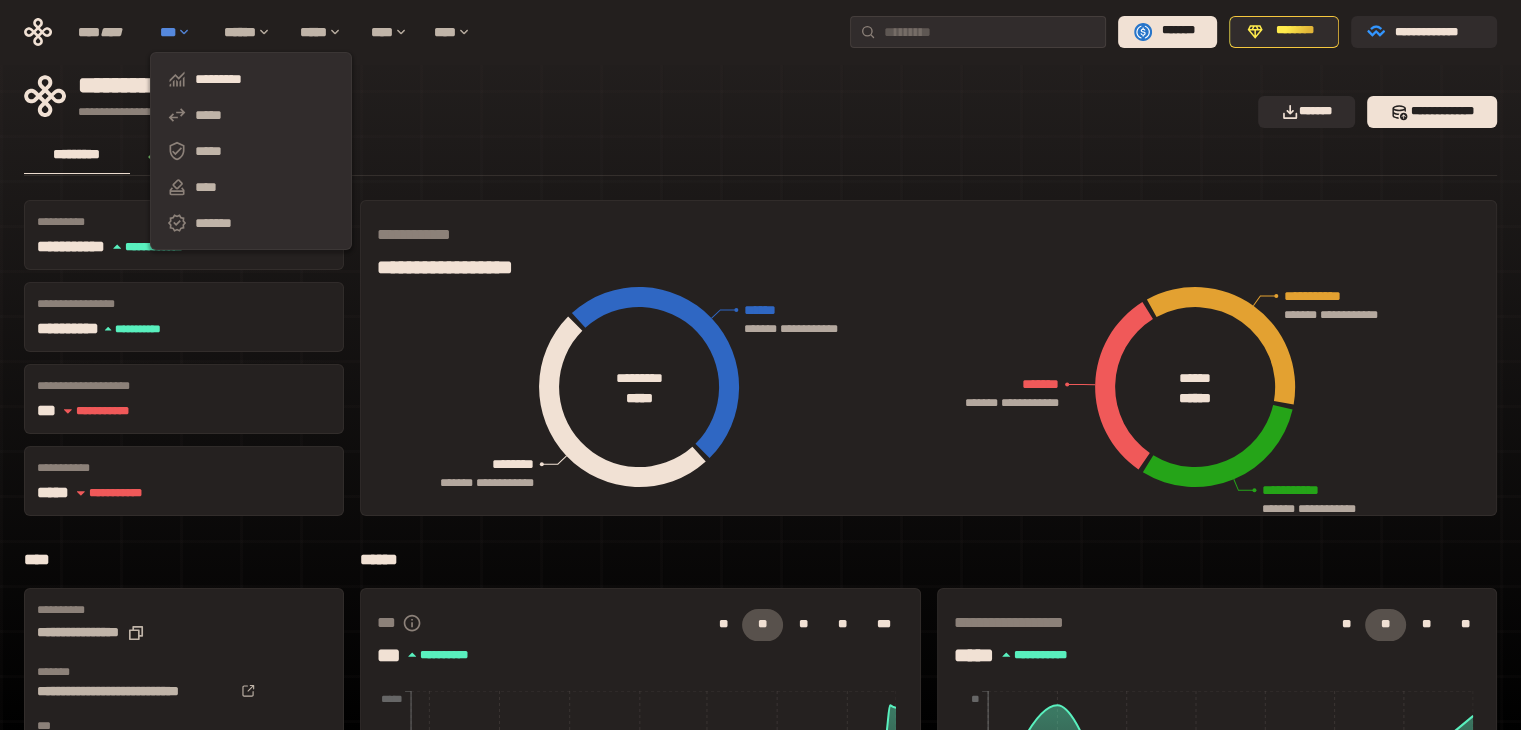 click 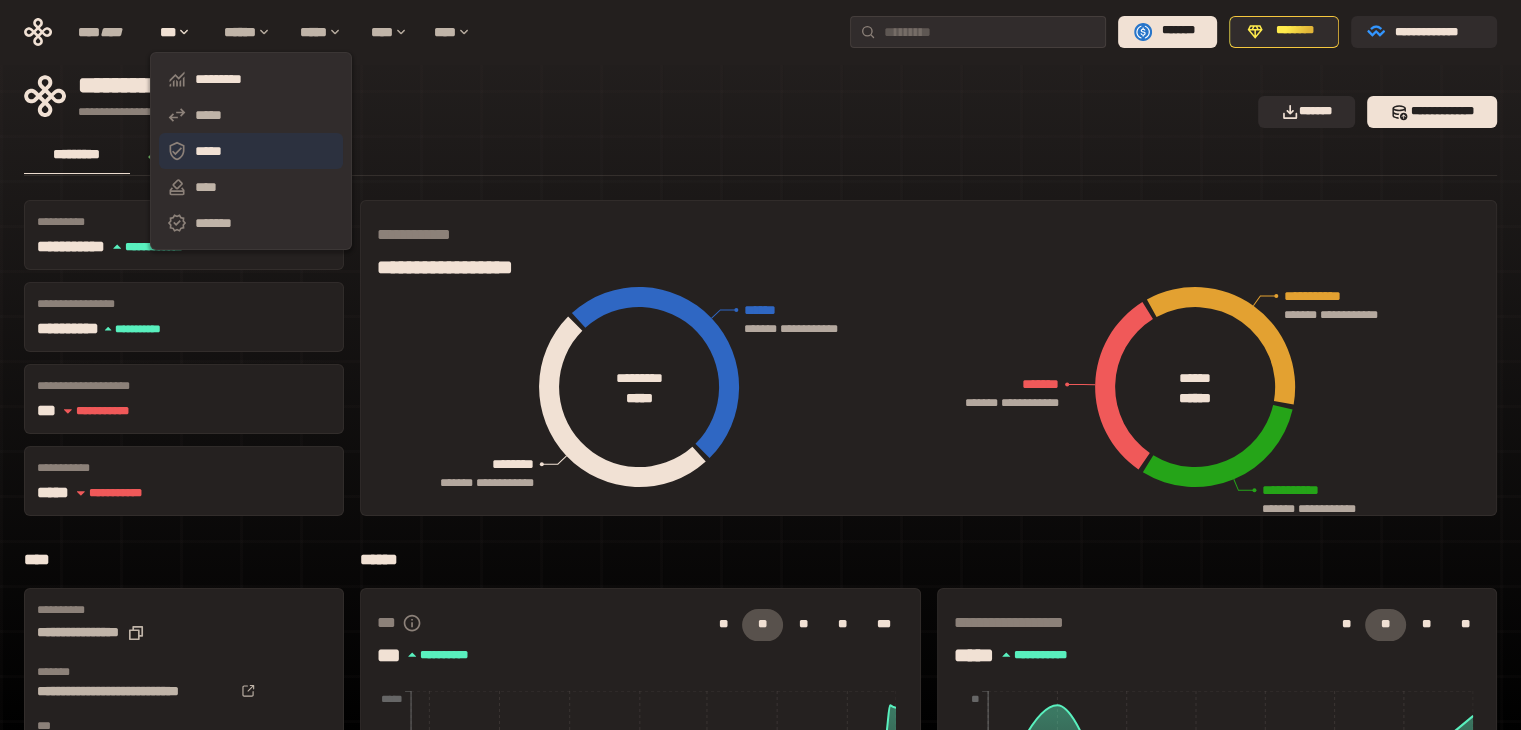 click on "*****" at bounding box center (251, 151) 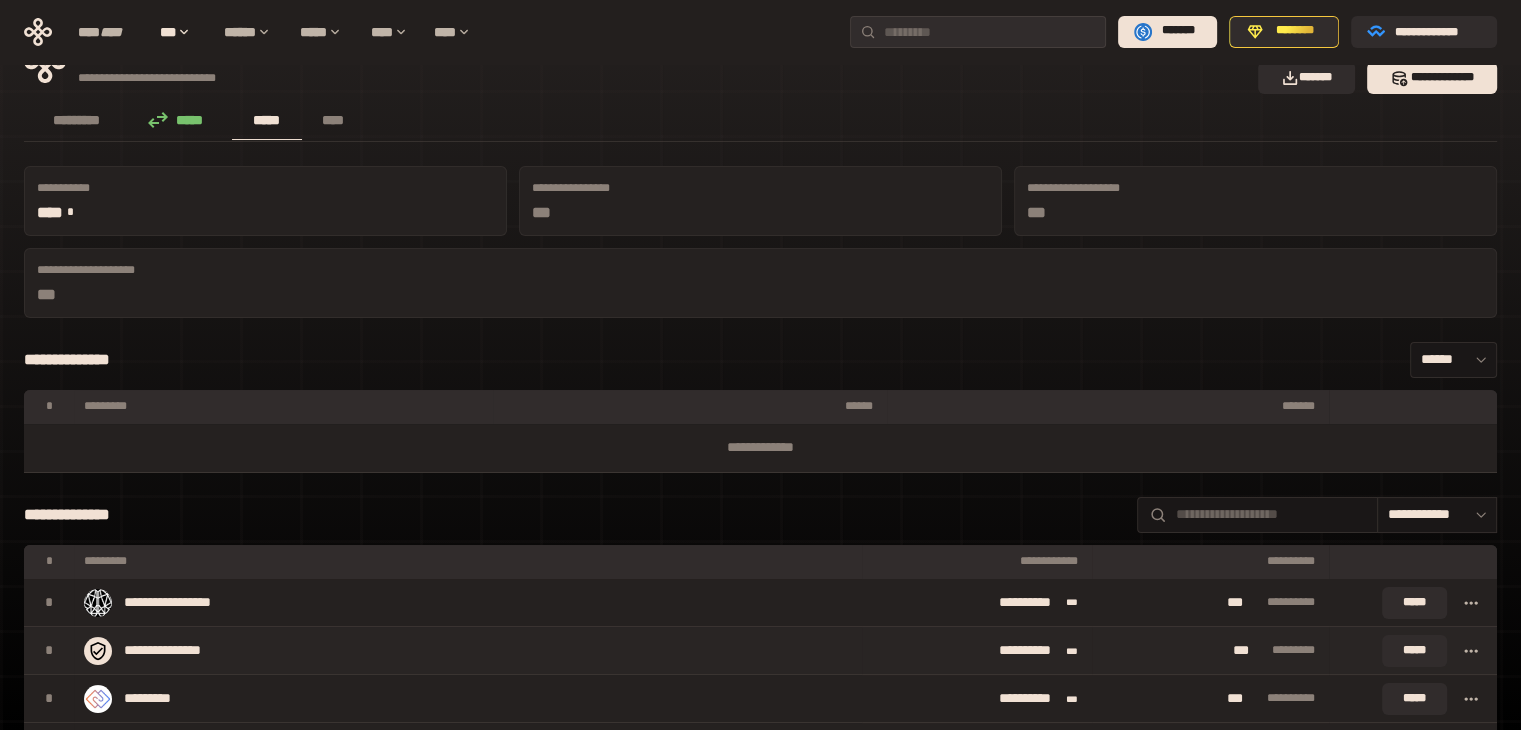scroll, scrollTop: 0, scrollLeft: 0, axis: both 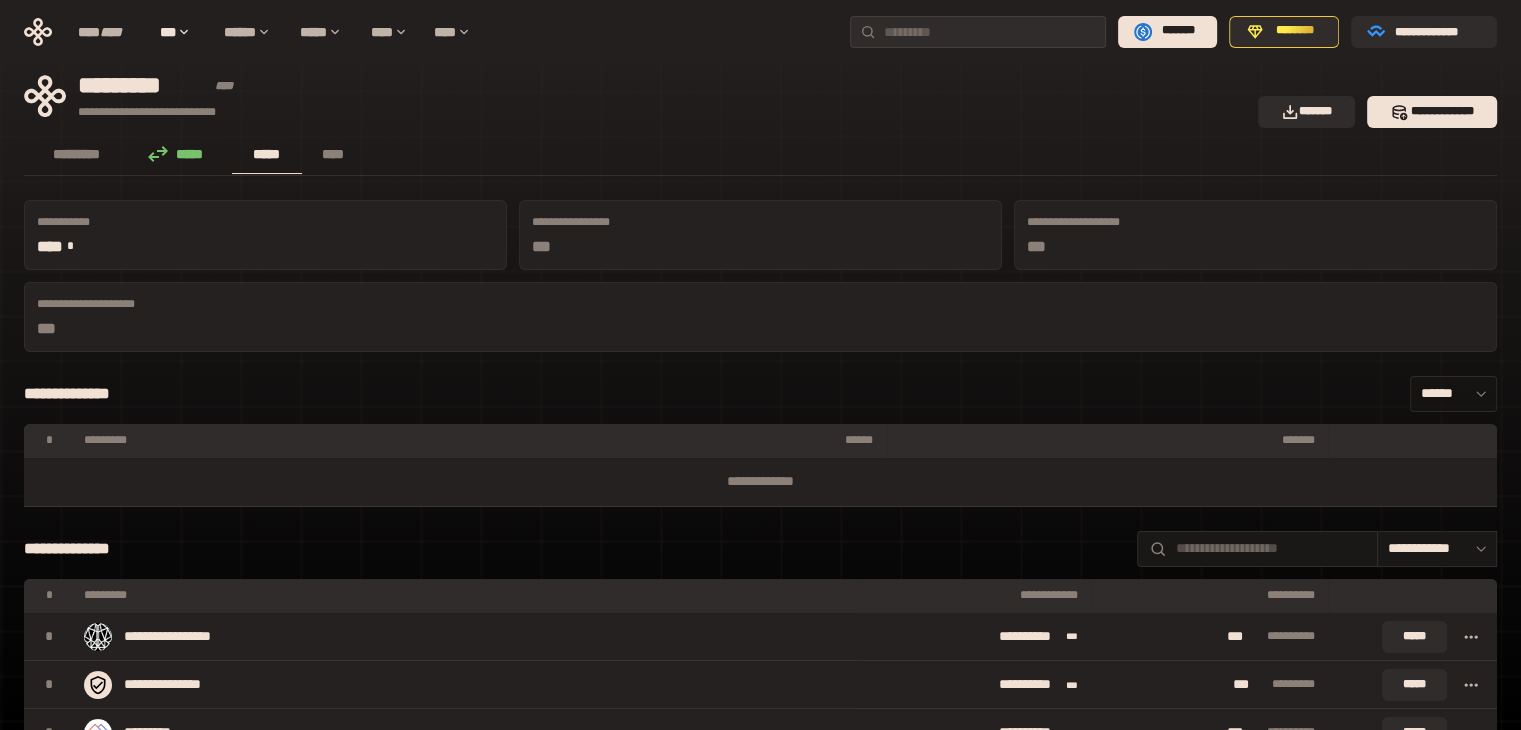 click on "******" at bounding box center (1453, 394) 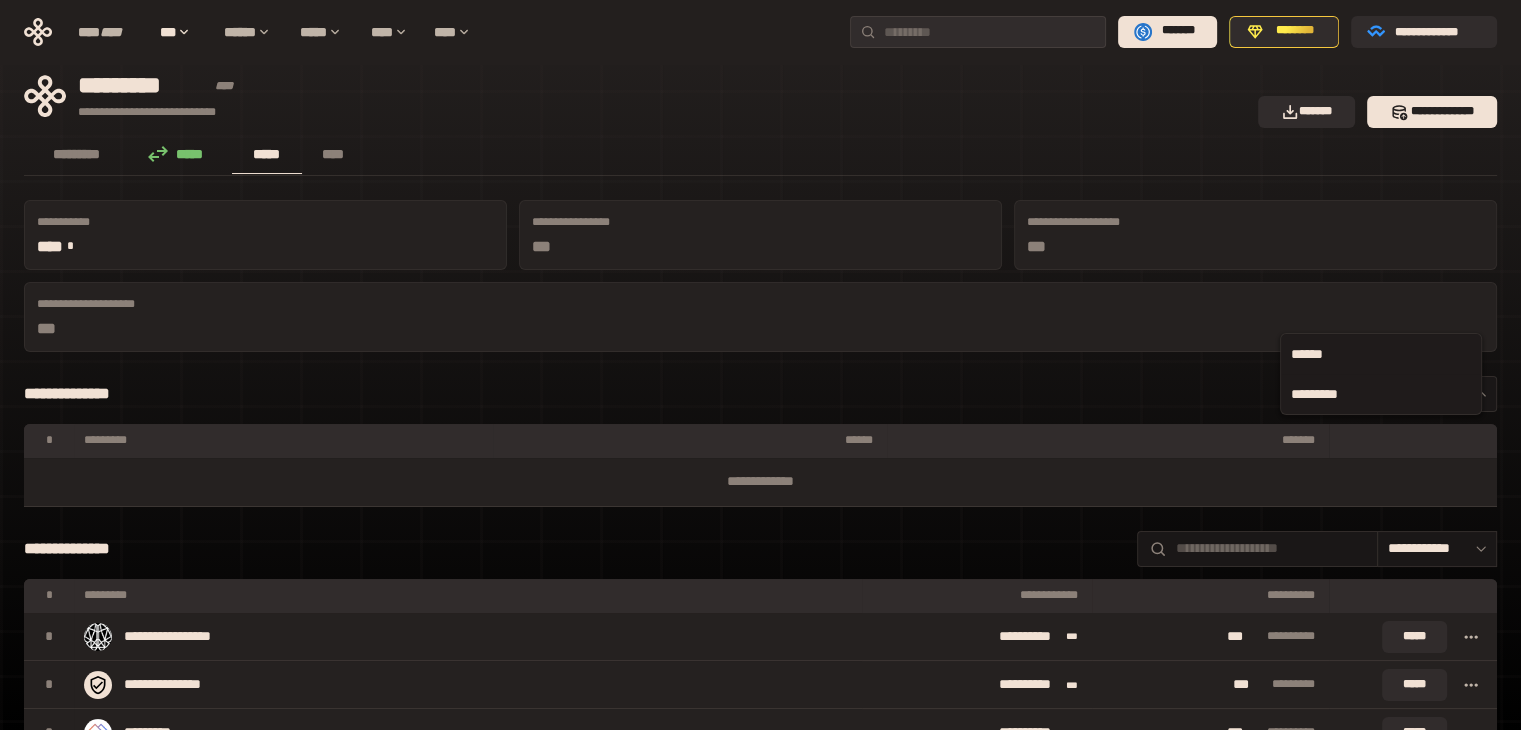 click on "*********" at bounding box center [1381, 394] 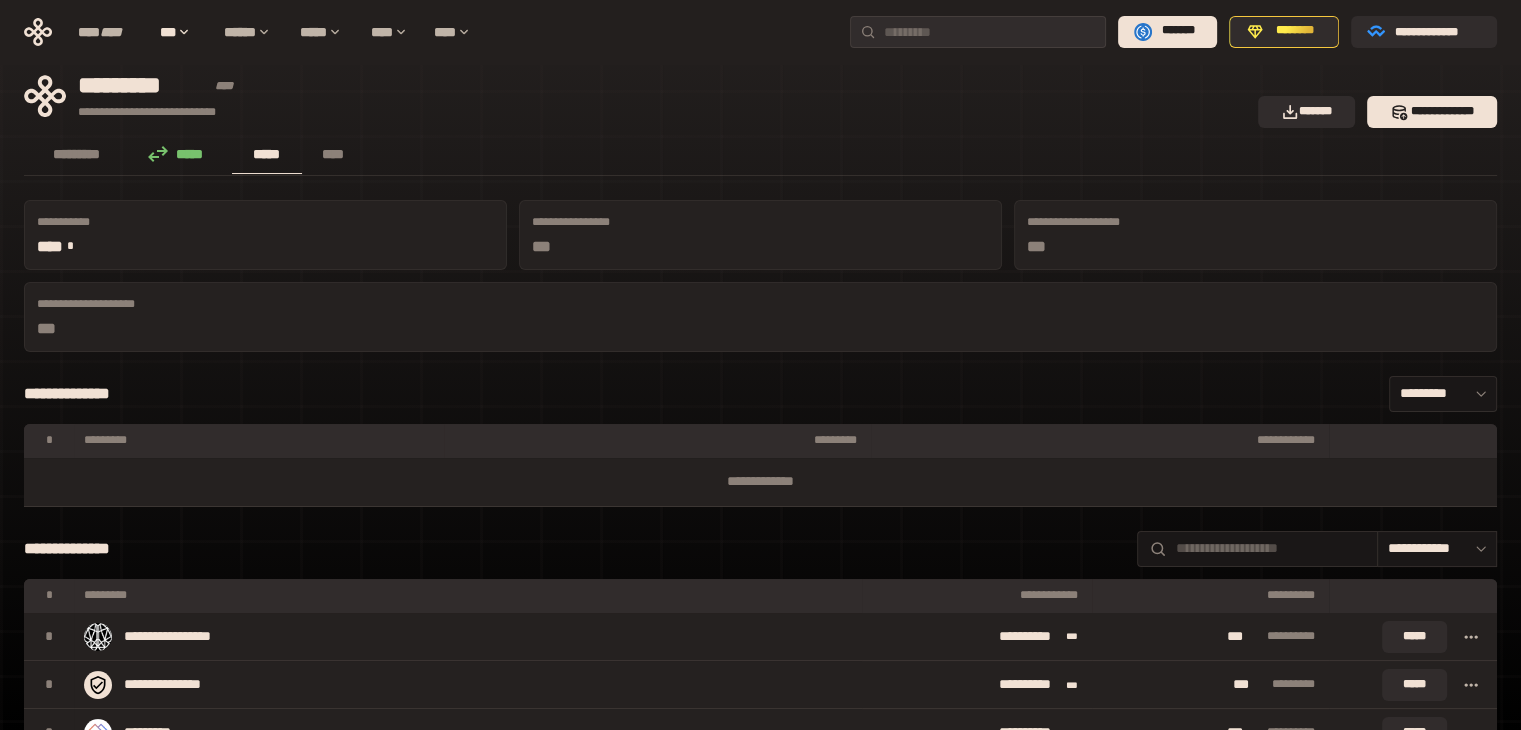 click on "**********" at bounding box center (635, 96) 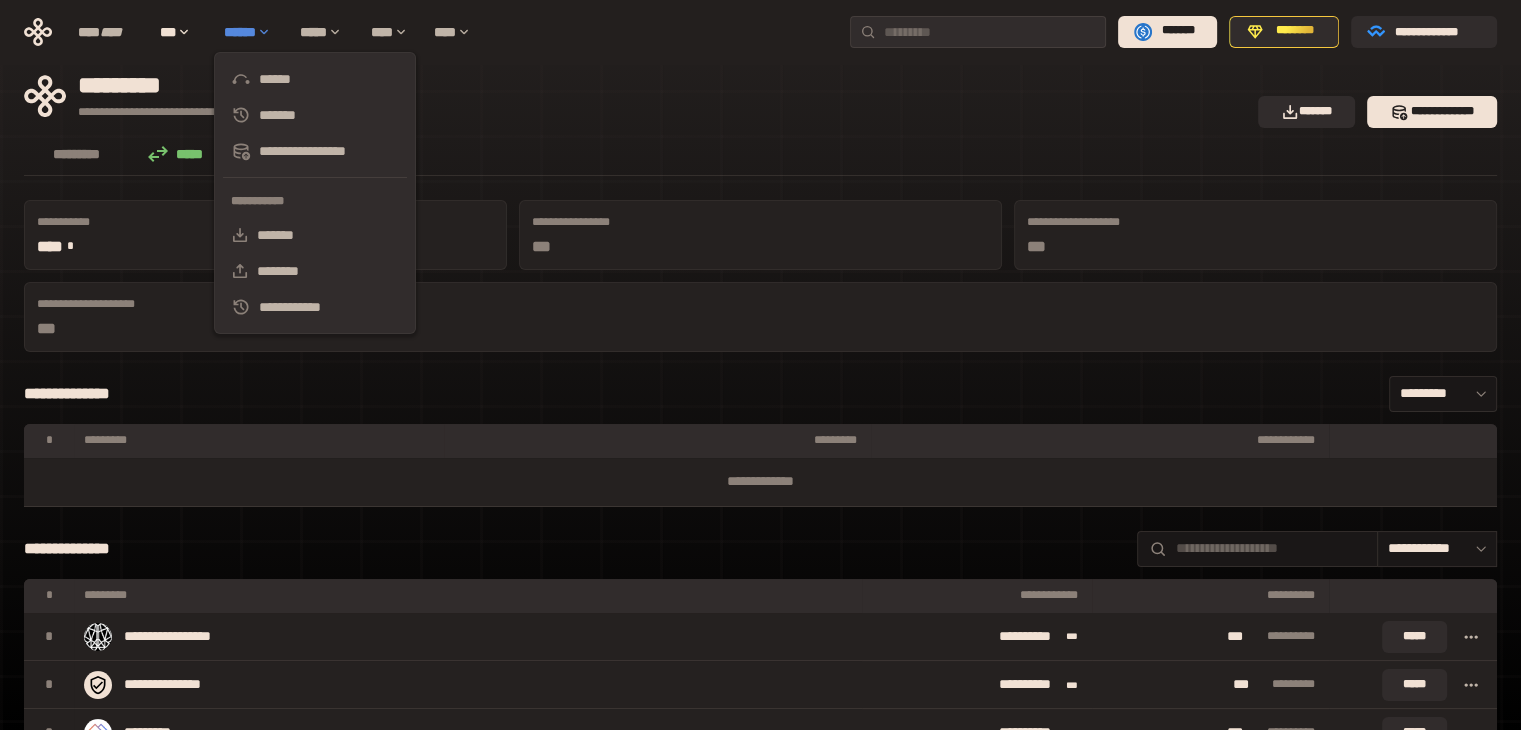 click on "******" at bounding box center [252, 32] 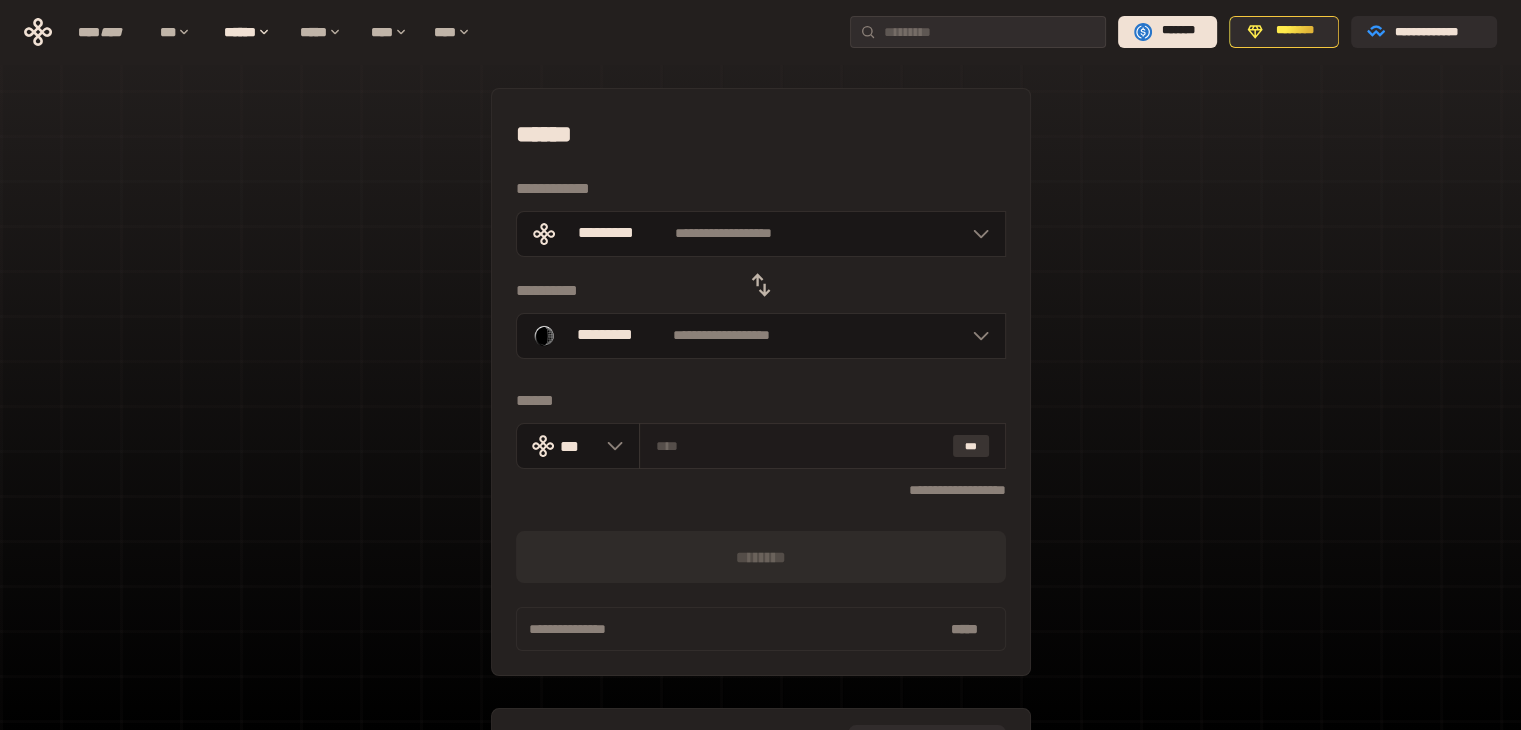 click on "***" at bounding box center [971, 446] 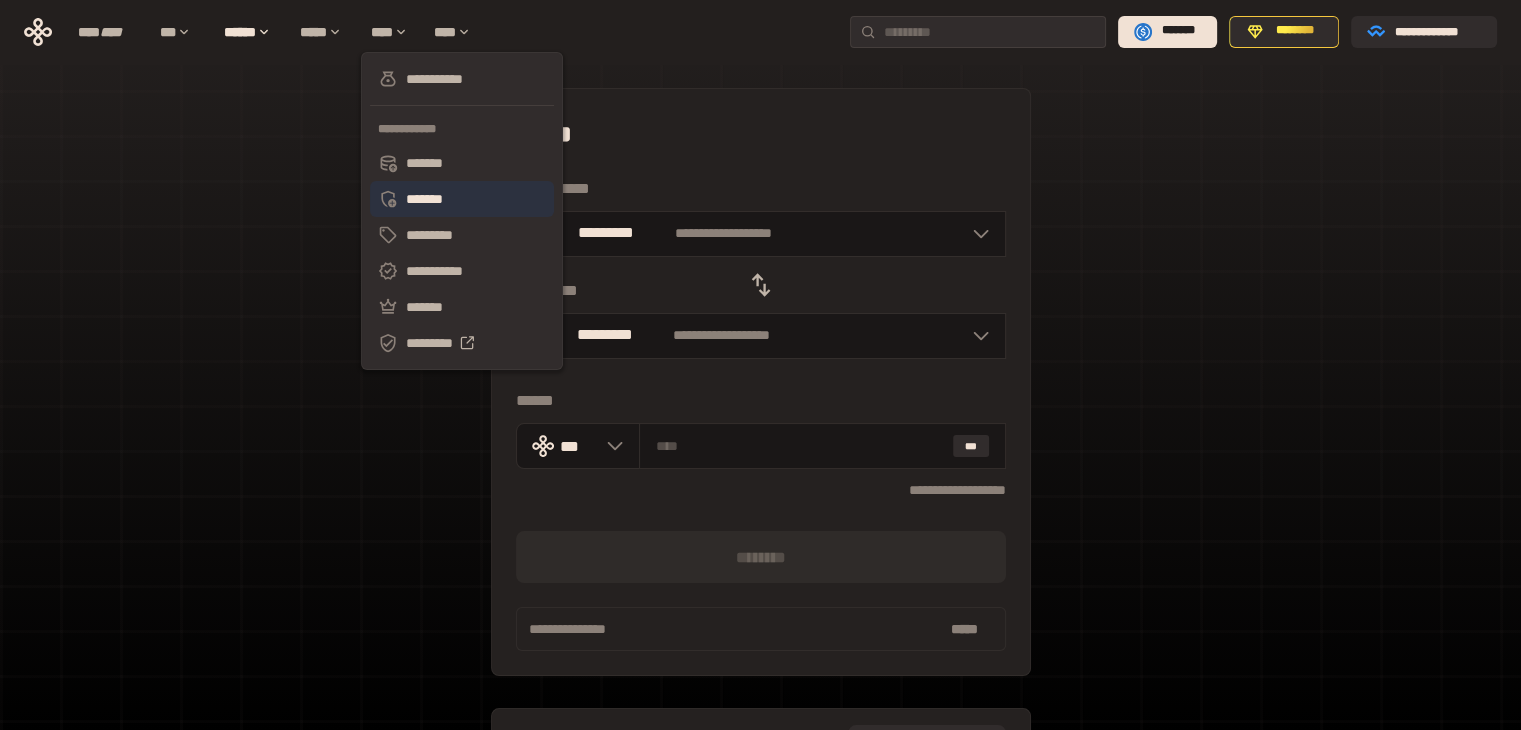 click on "*******" at bounding box center [462, 199] 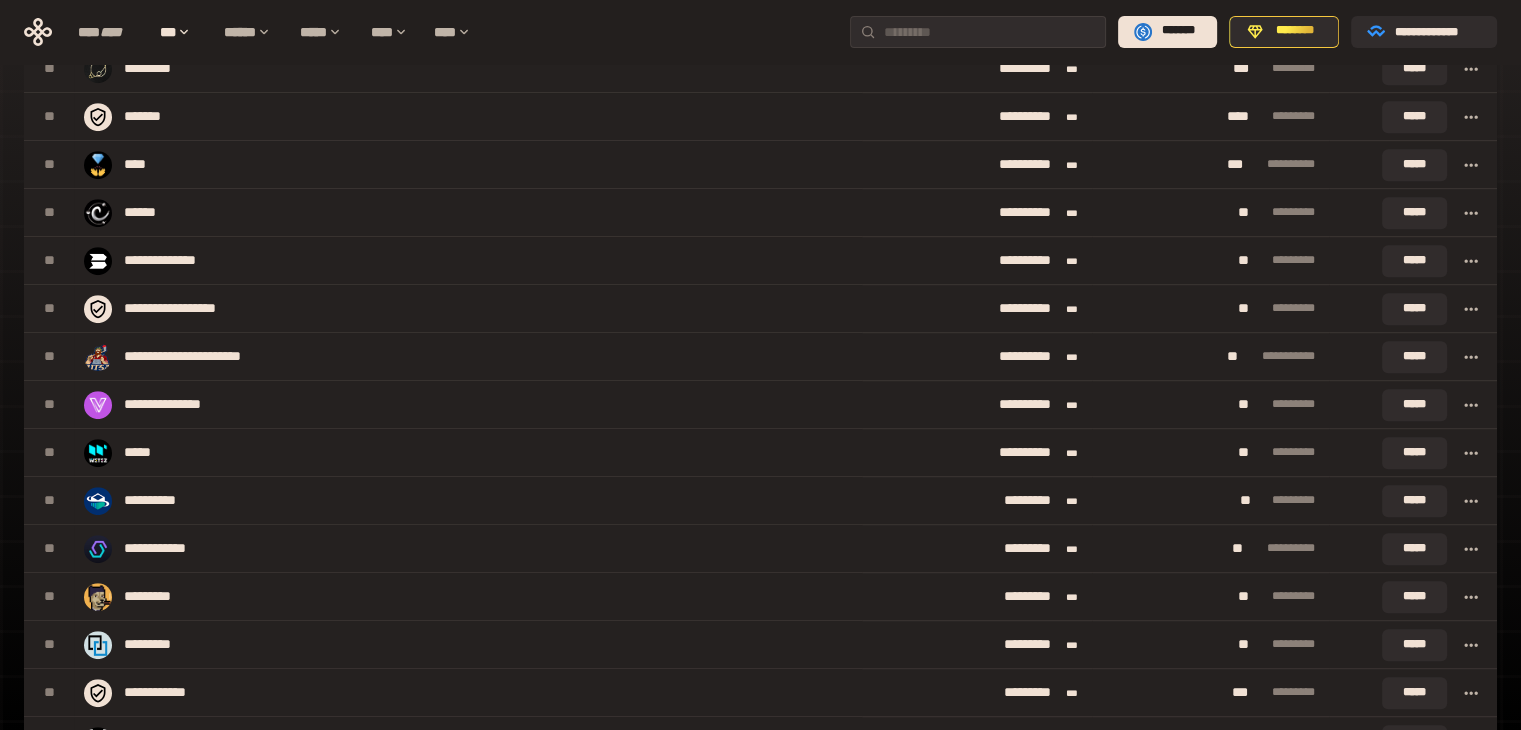 scroll, scrollTop: 0, scrollLeft: 0, axis: both 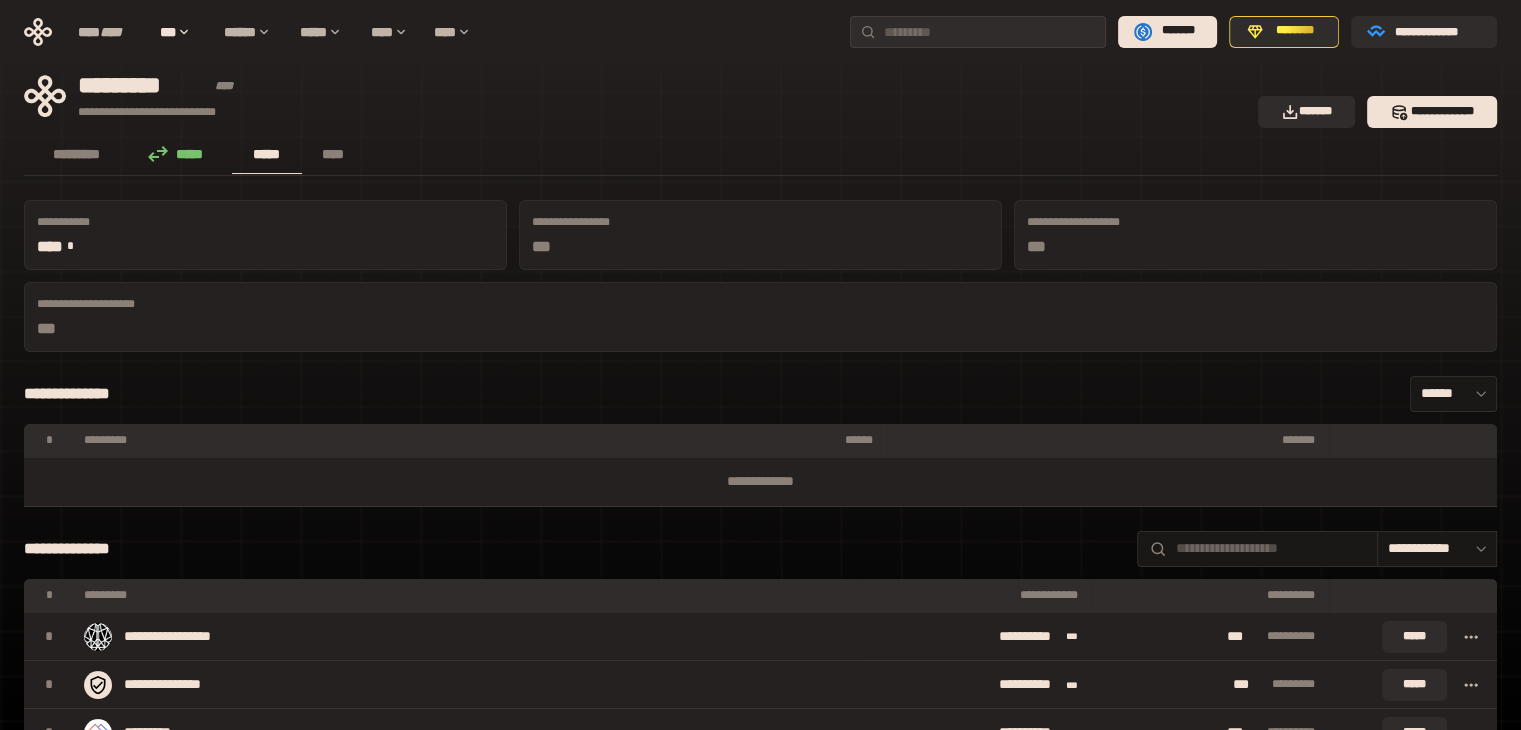 click on "**********" at bounding box center (699, 222) 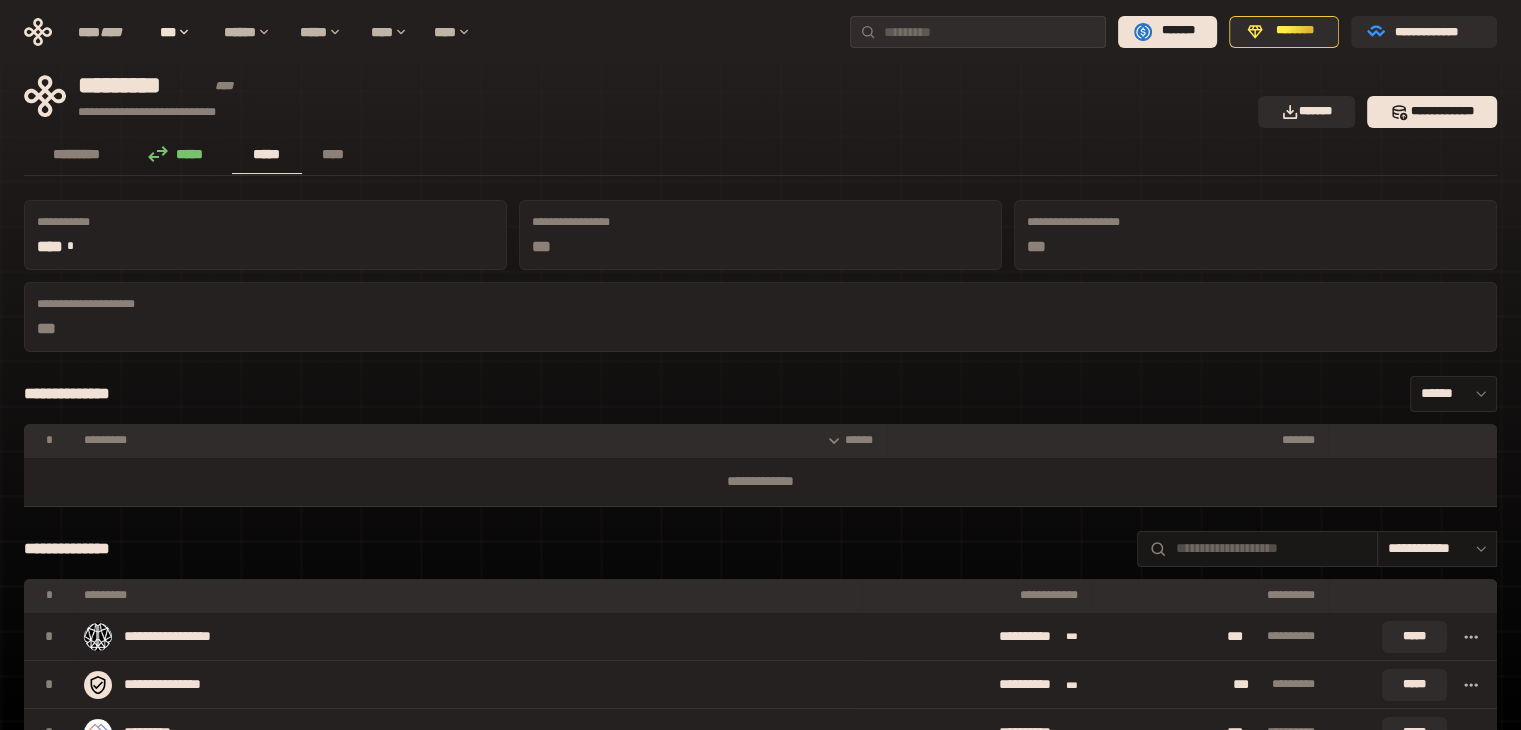 click on "******" at bounding box center (689, 440) 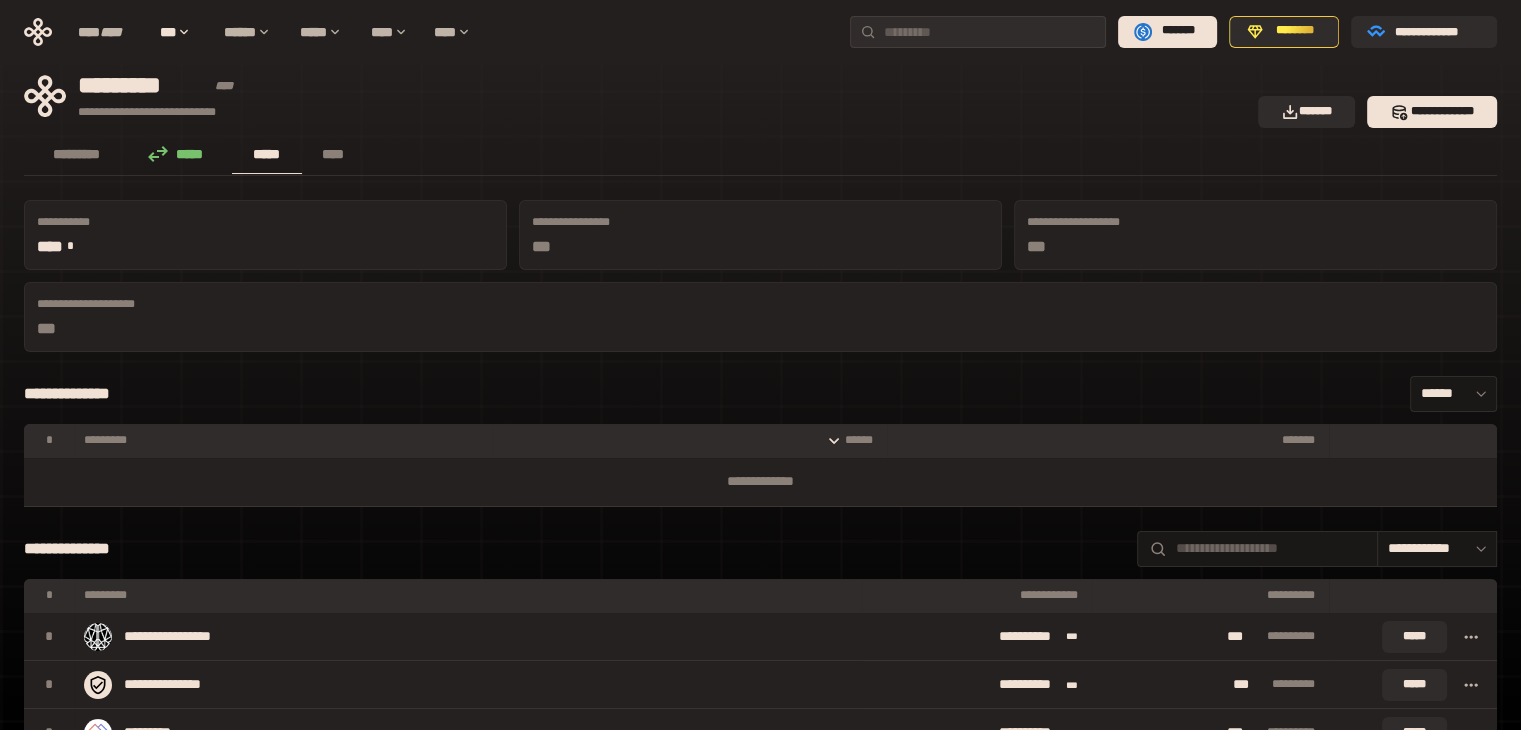 click on "******" at bounding box center [689, 440] 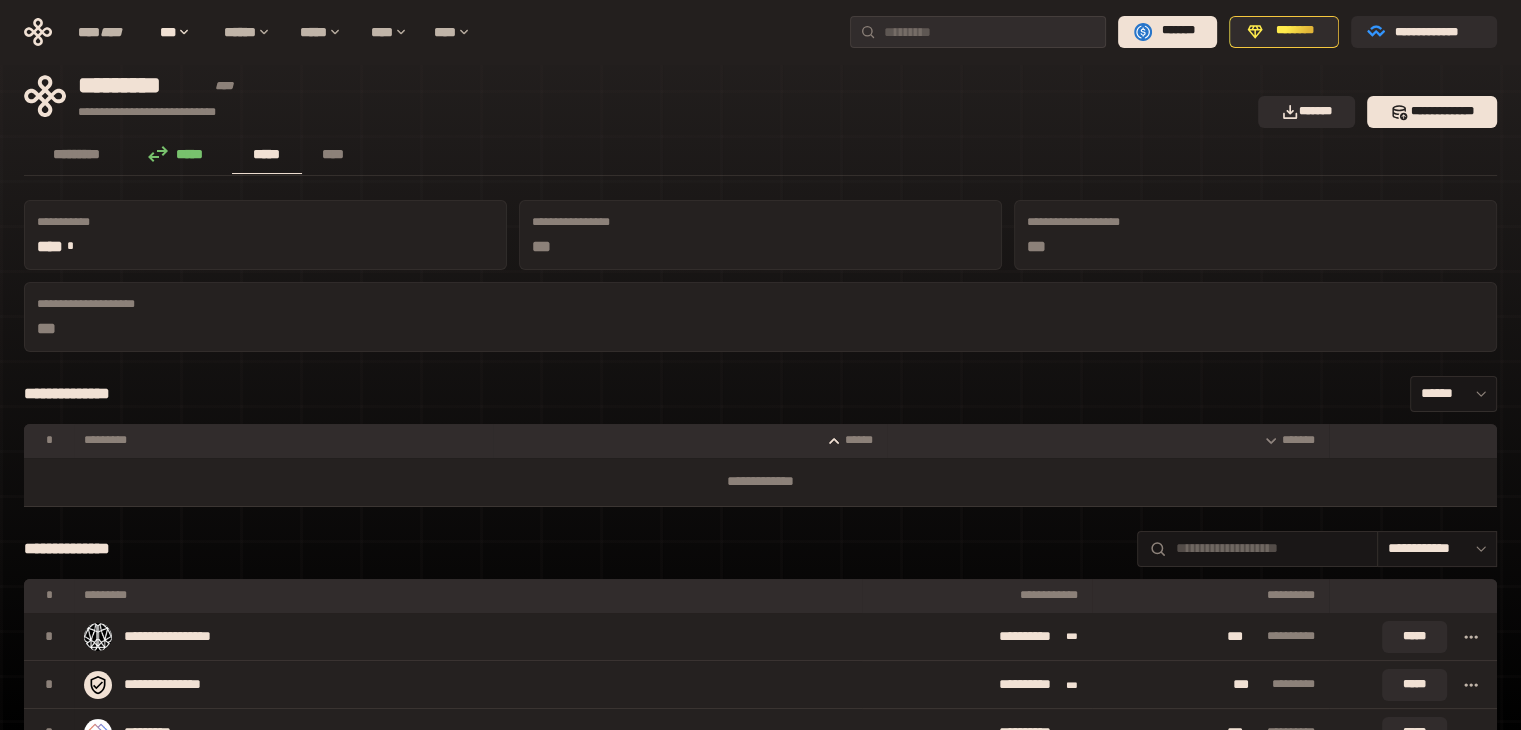 click on "*******" at bounding box center [1108, 440] 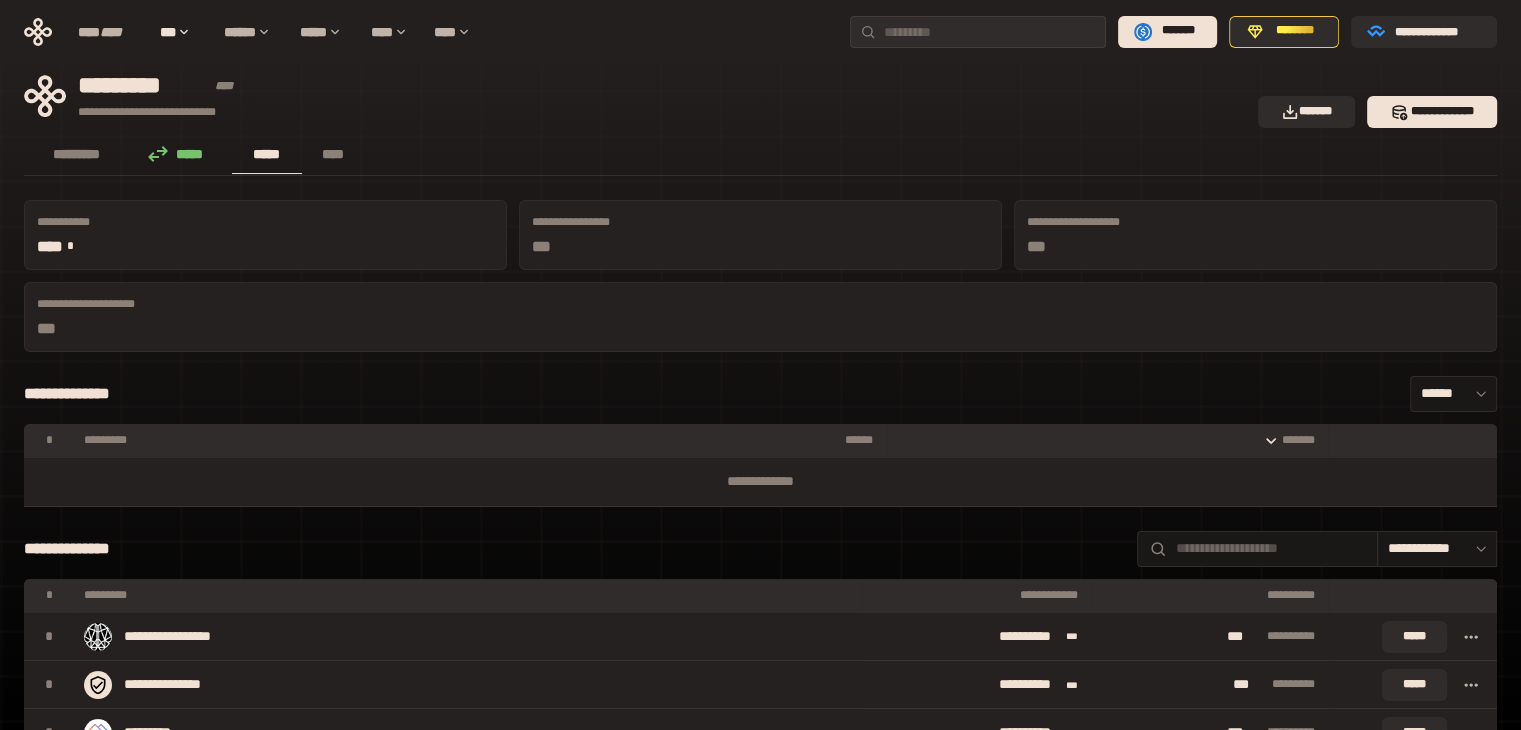 click on "*******" at bounding box center [1108, 440] 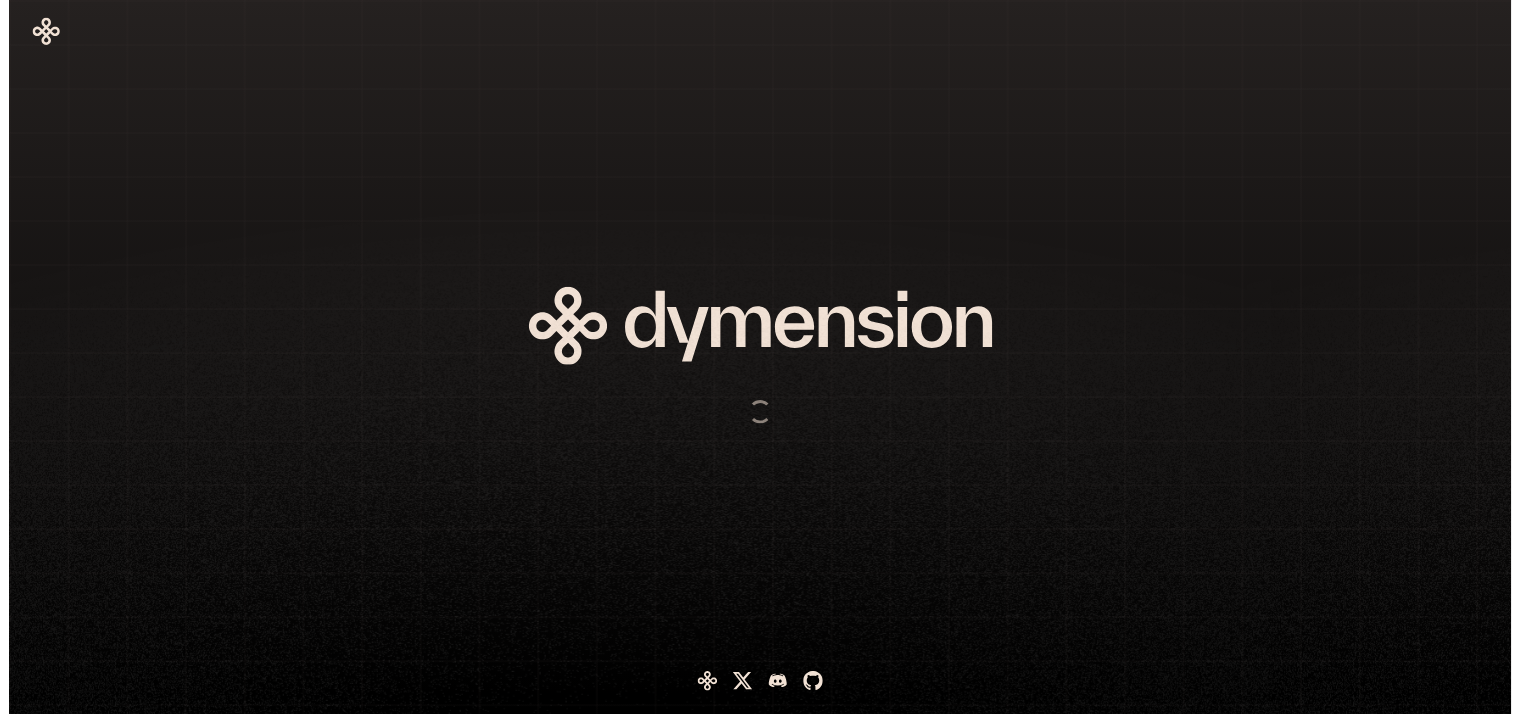 scroll, scrollTop: 0, scrollLeft: 0, axis: both 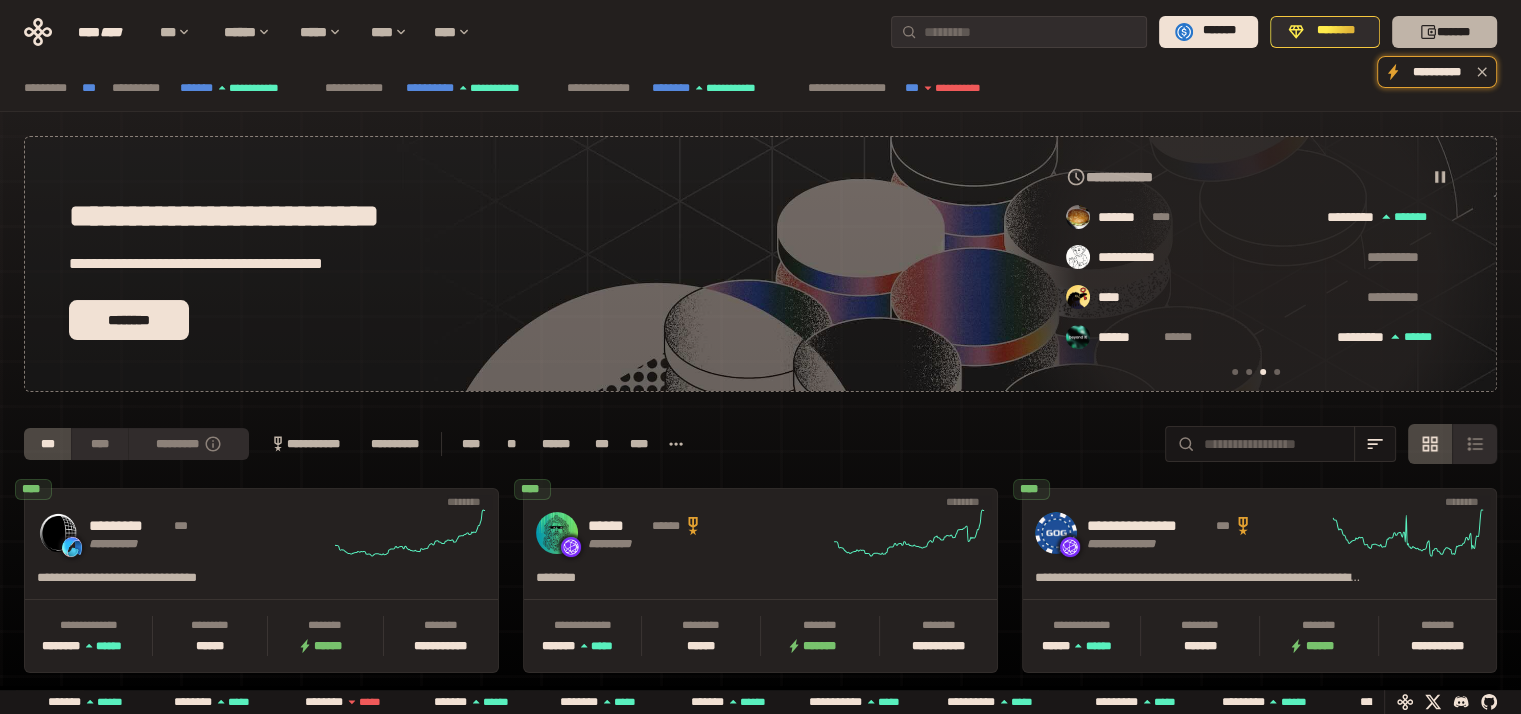 click on "*******" at bounding box center [1444, 32] 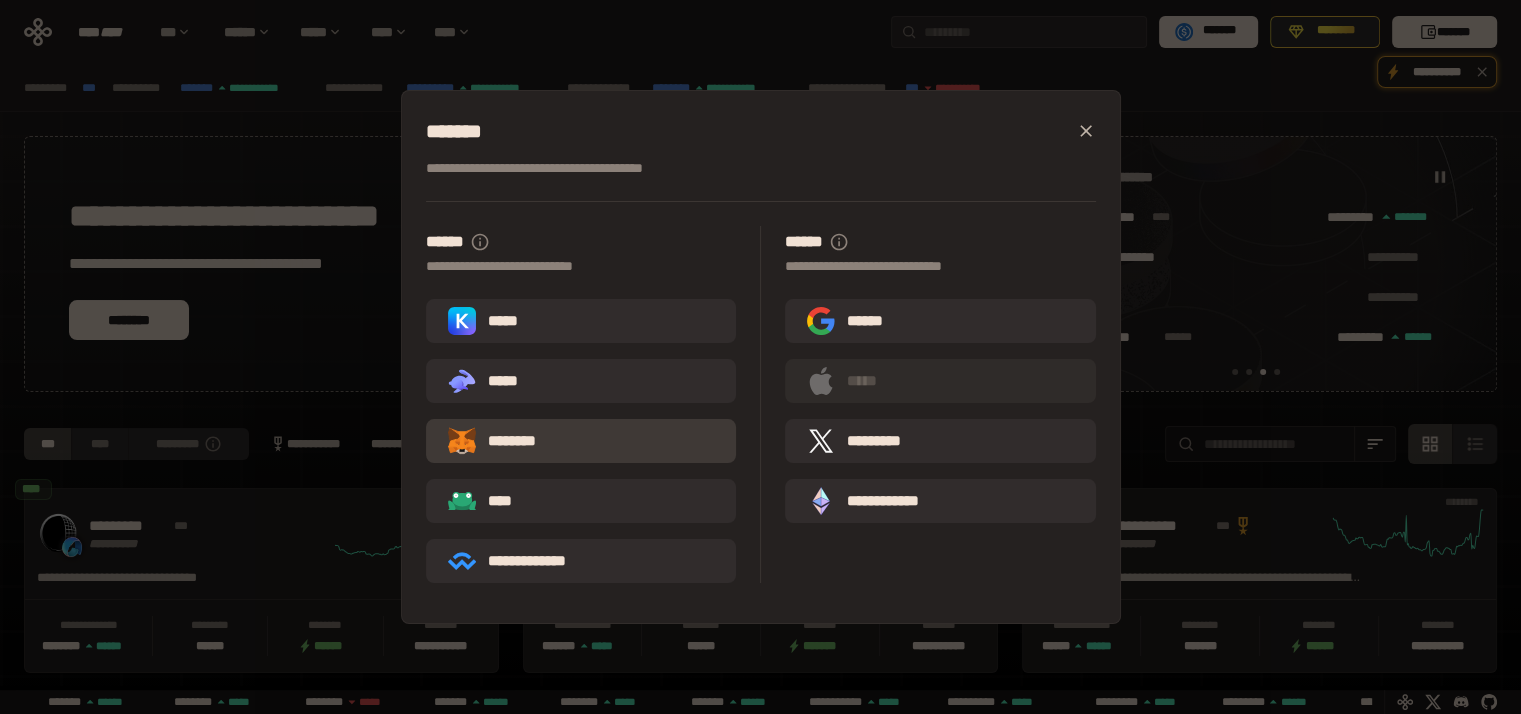 click on "********" at bounding box center (506, 441) 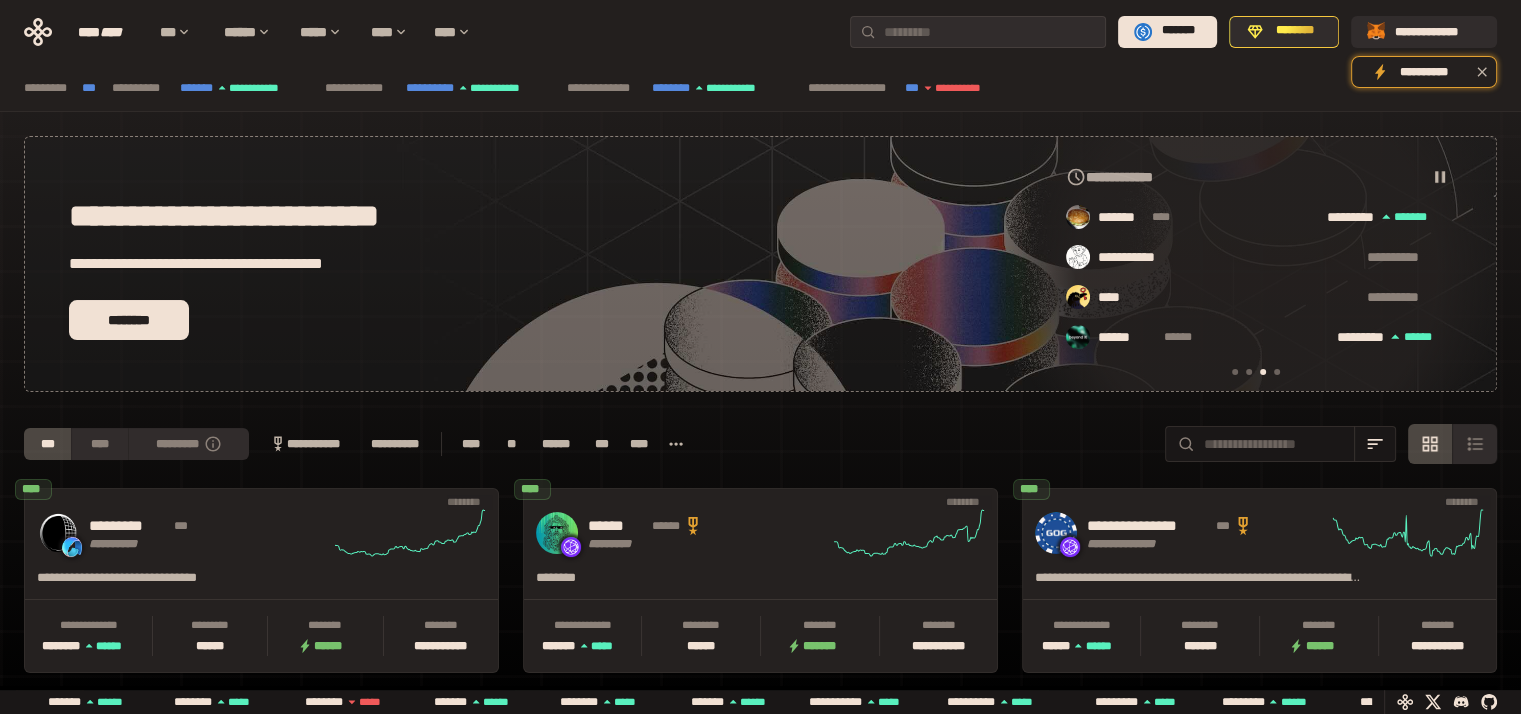 scroll, scrollTop: 100, scrollLeft: 0, axis: vertical 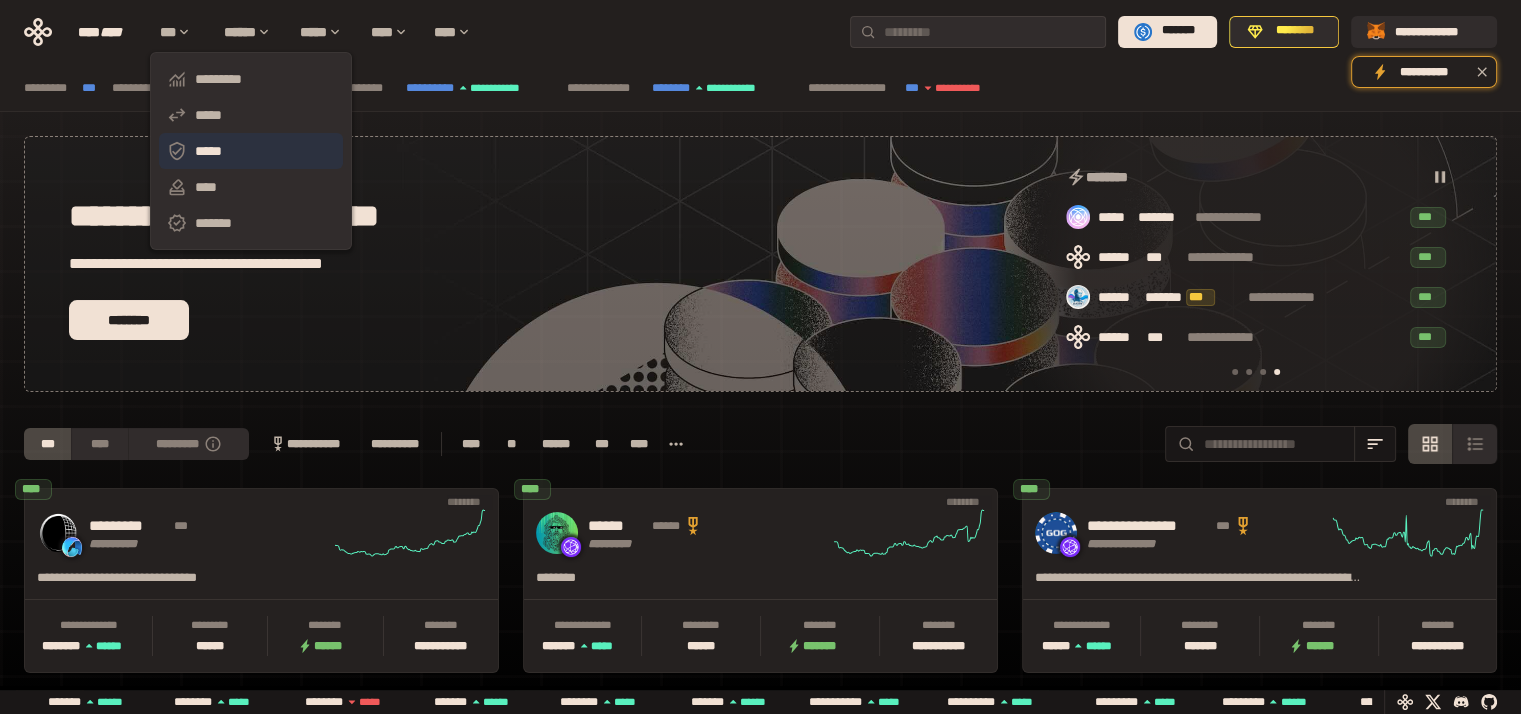 click on "*****" at bounding box center [251, 151] 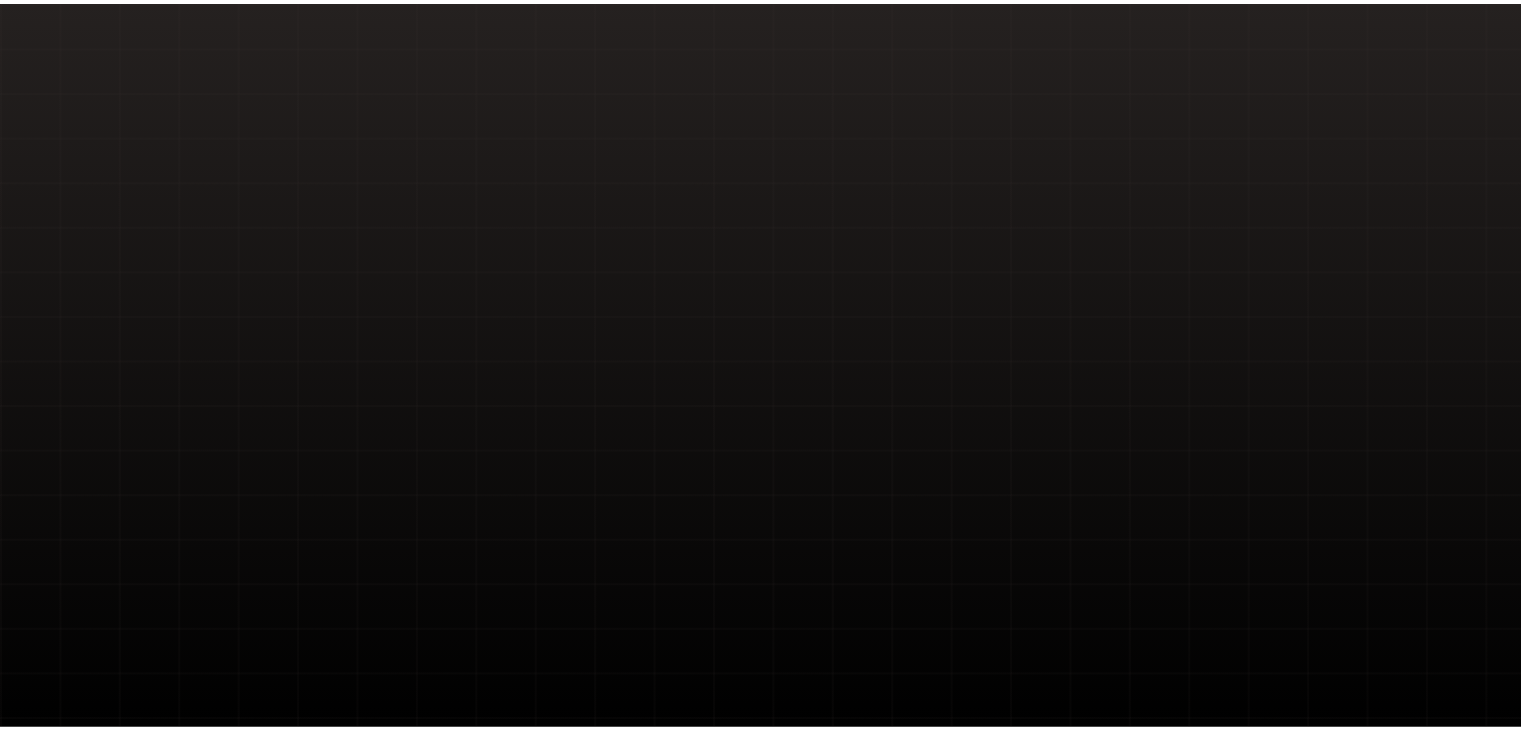 scroll, scrollTop: 0, scrollLeft: 0, axis: both 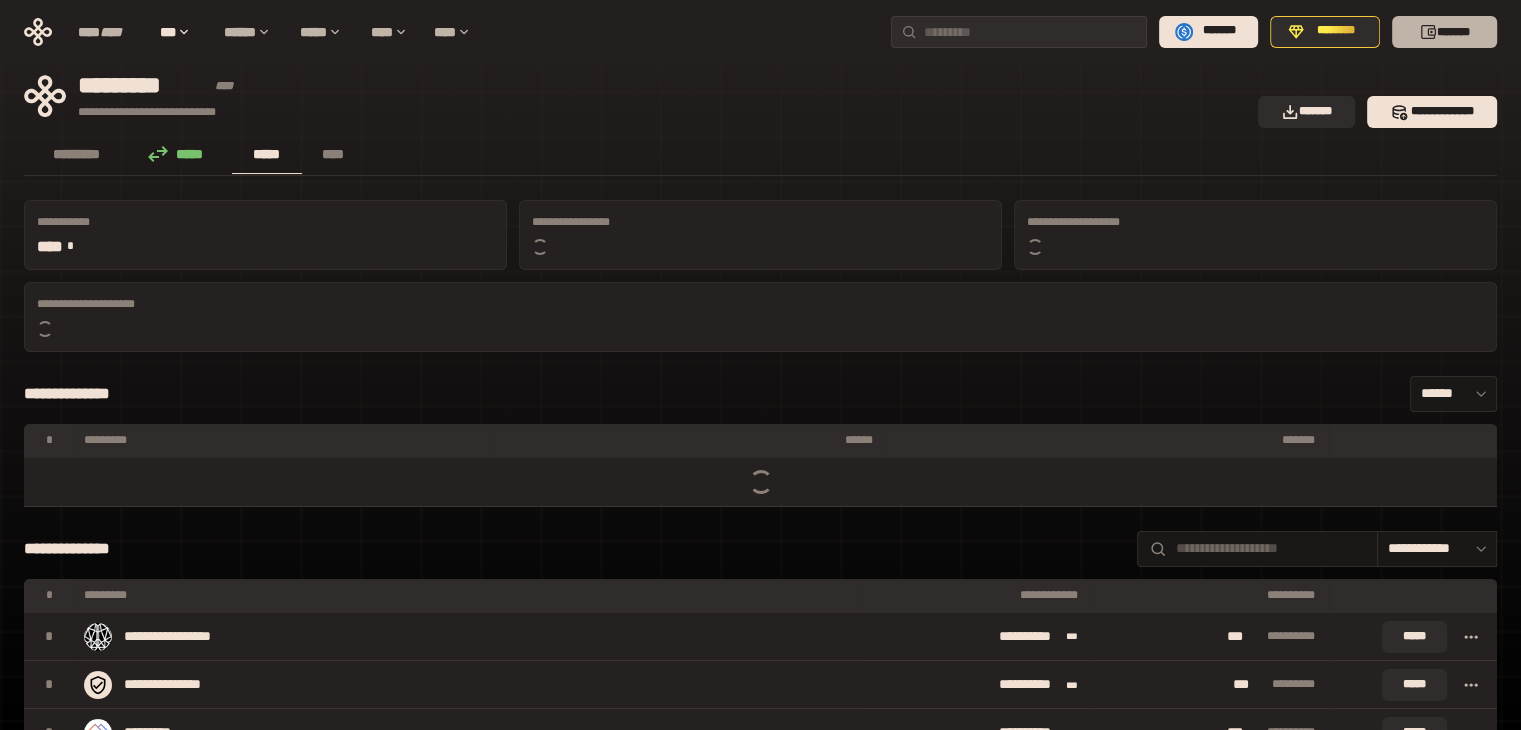 click 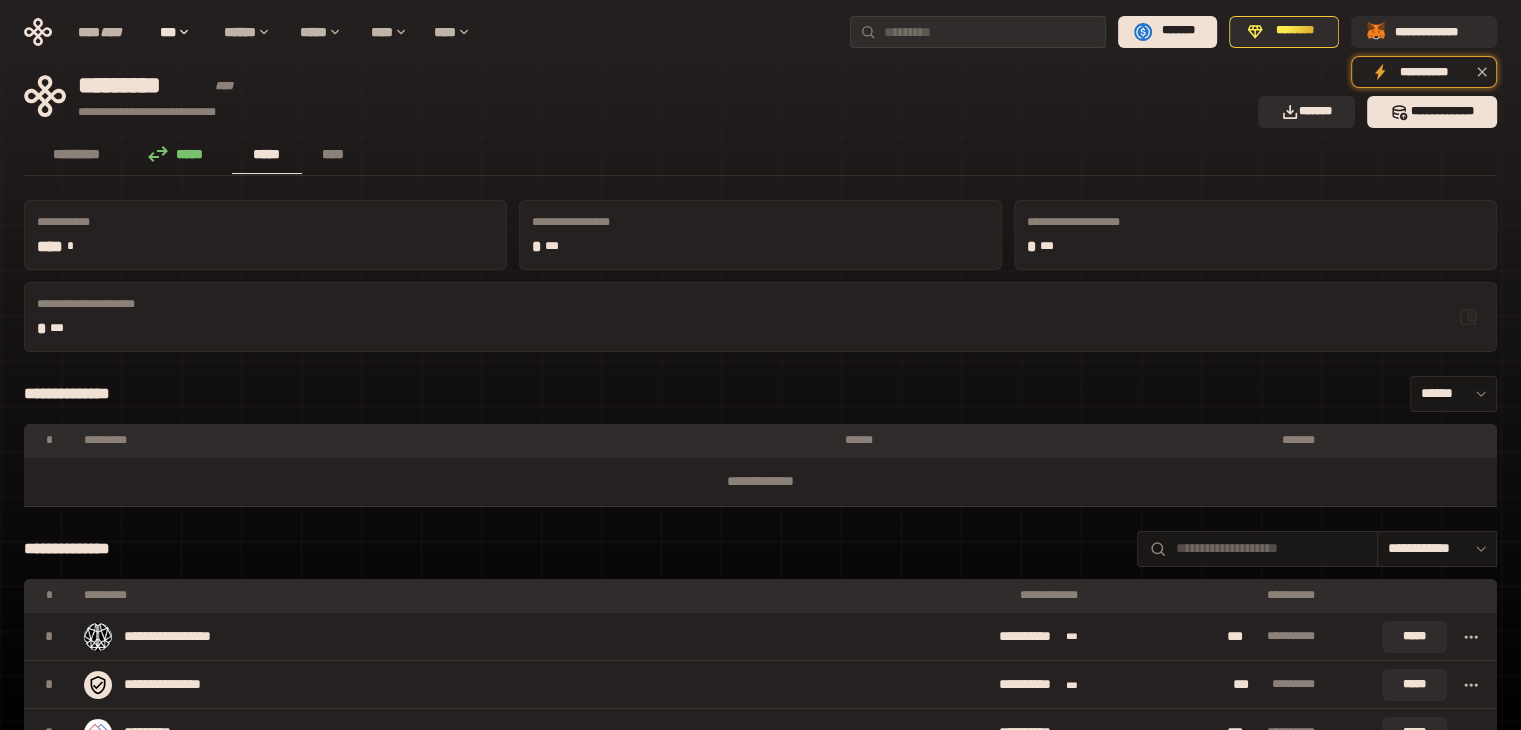 scroll, scrollTop: 100, scrollLeft: 0, axis: vertical 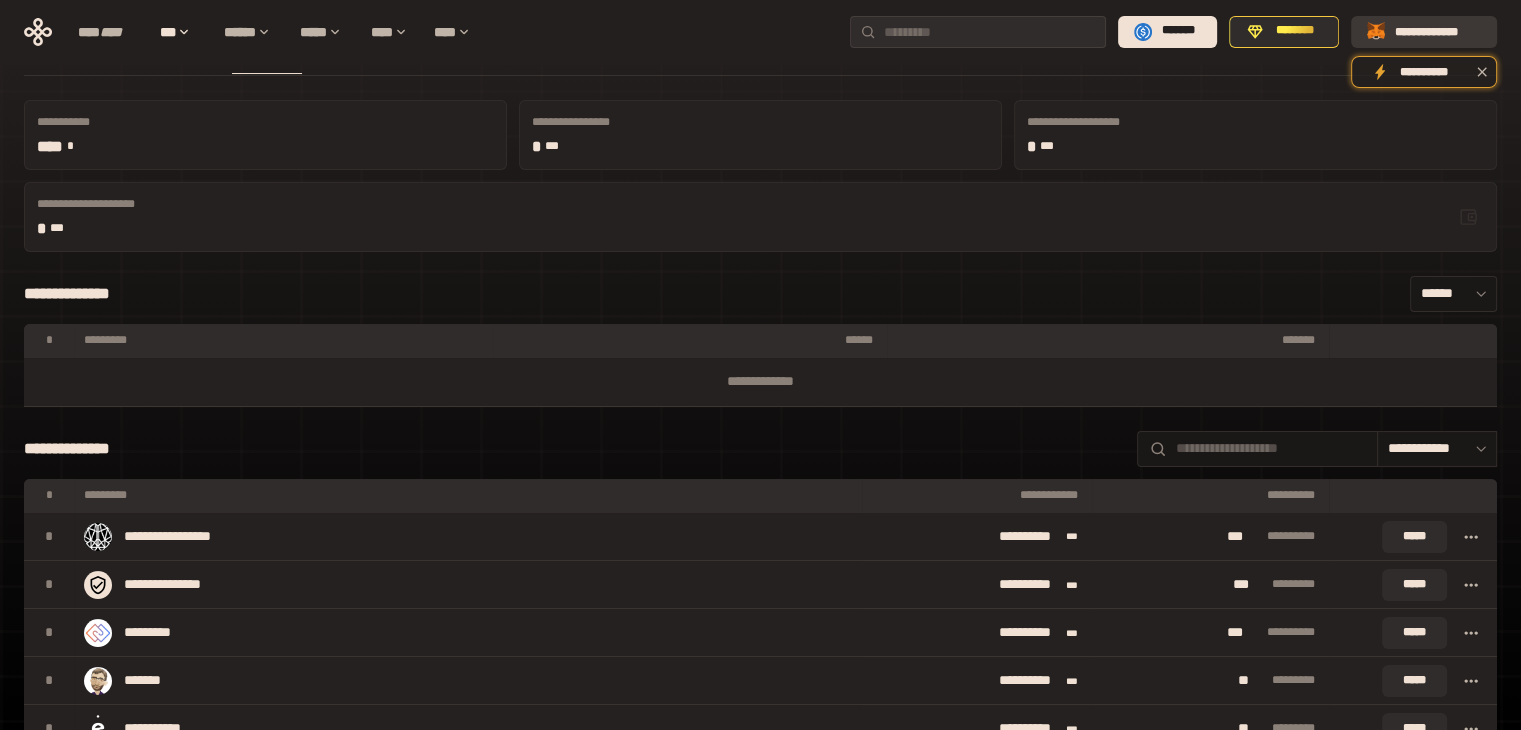 click 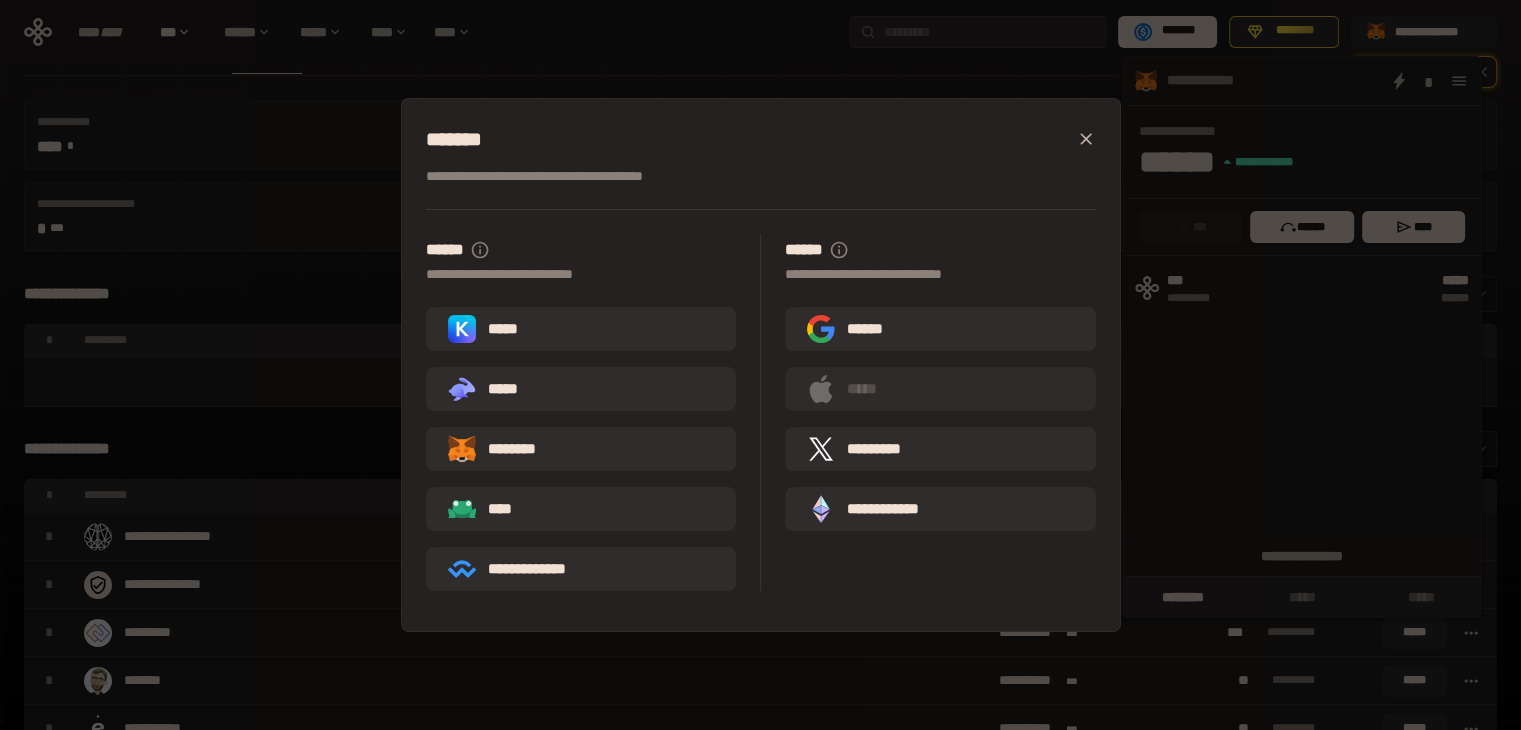 click 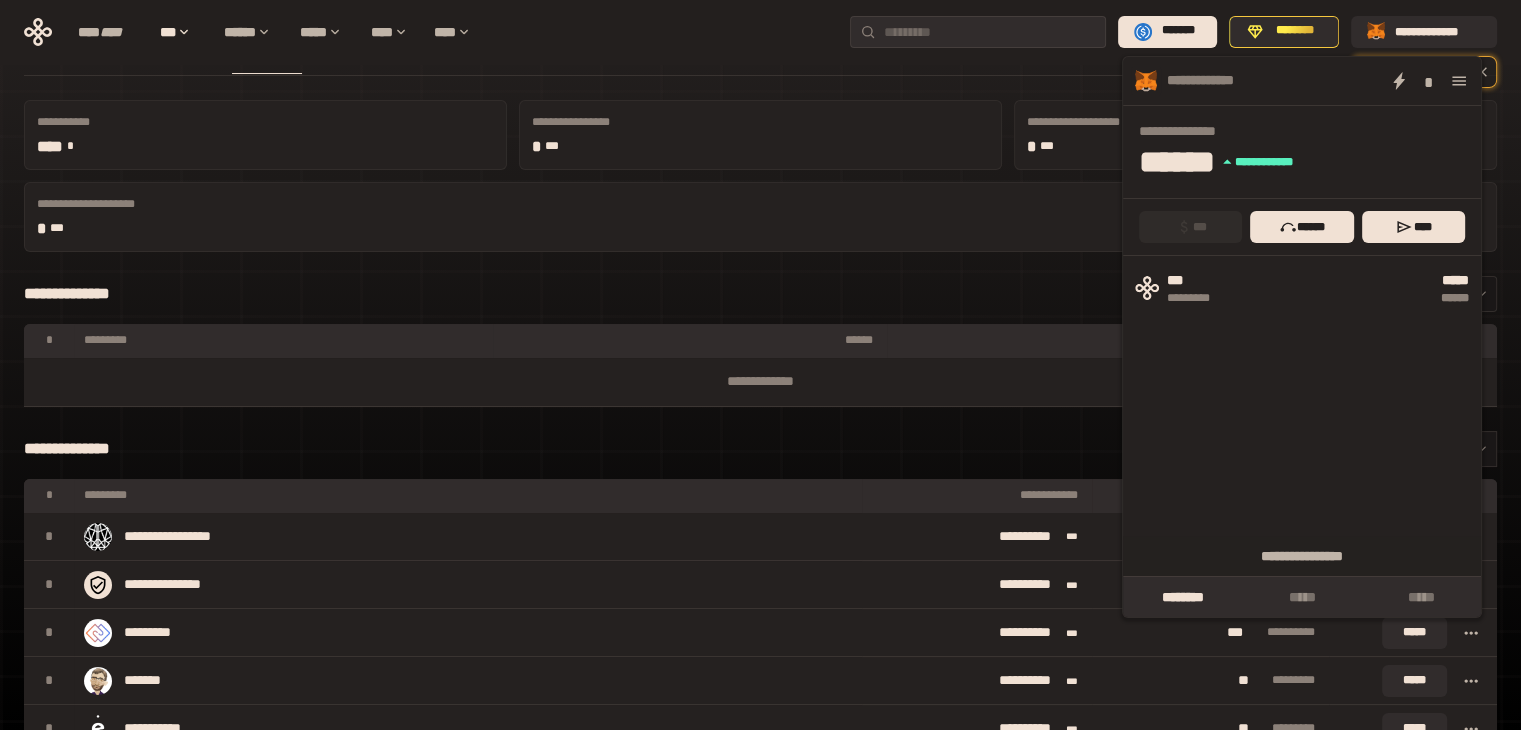 click on "**********" at bounding box center (760, 449) 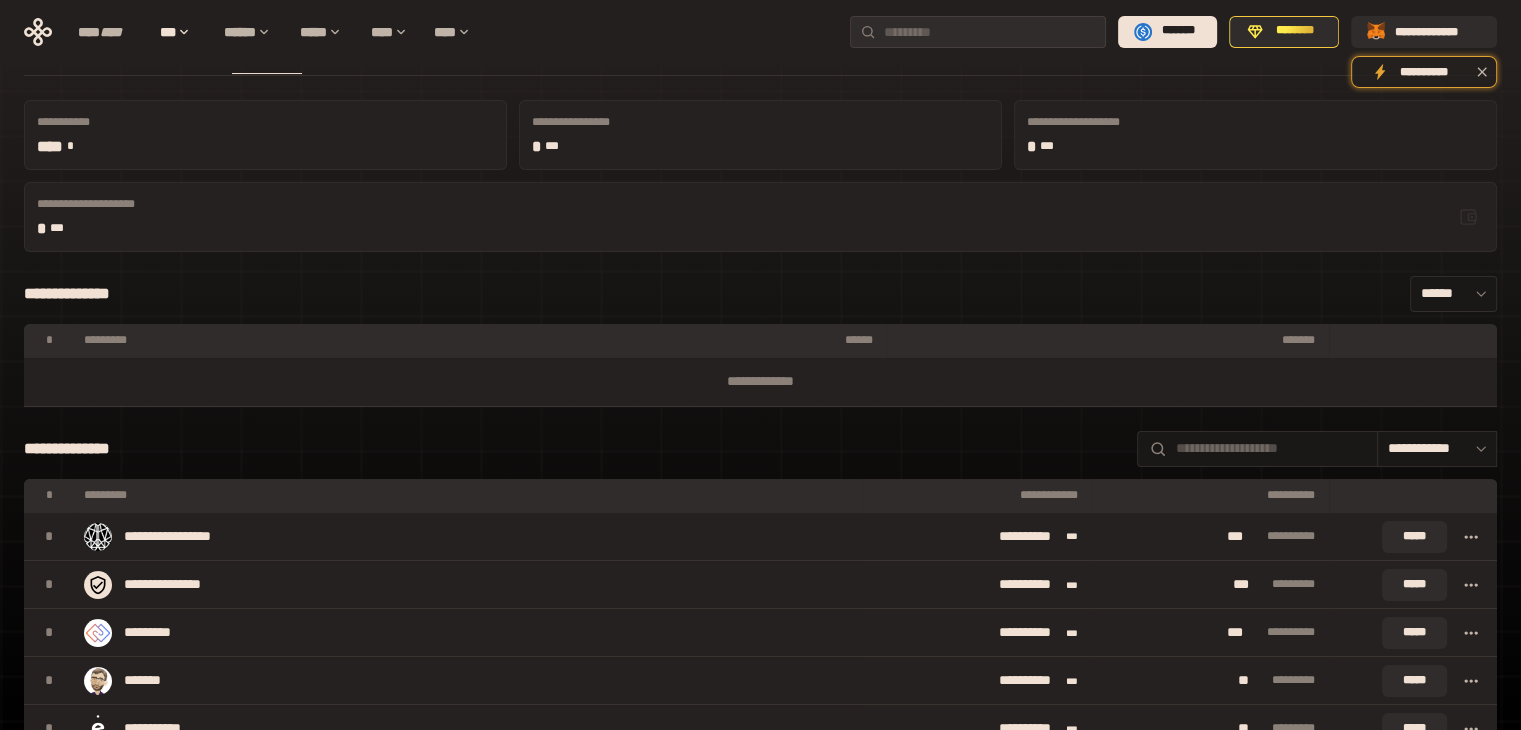 click on "**********" at bounding box center (760, 294) 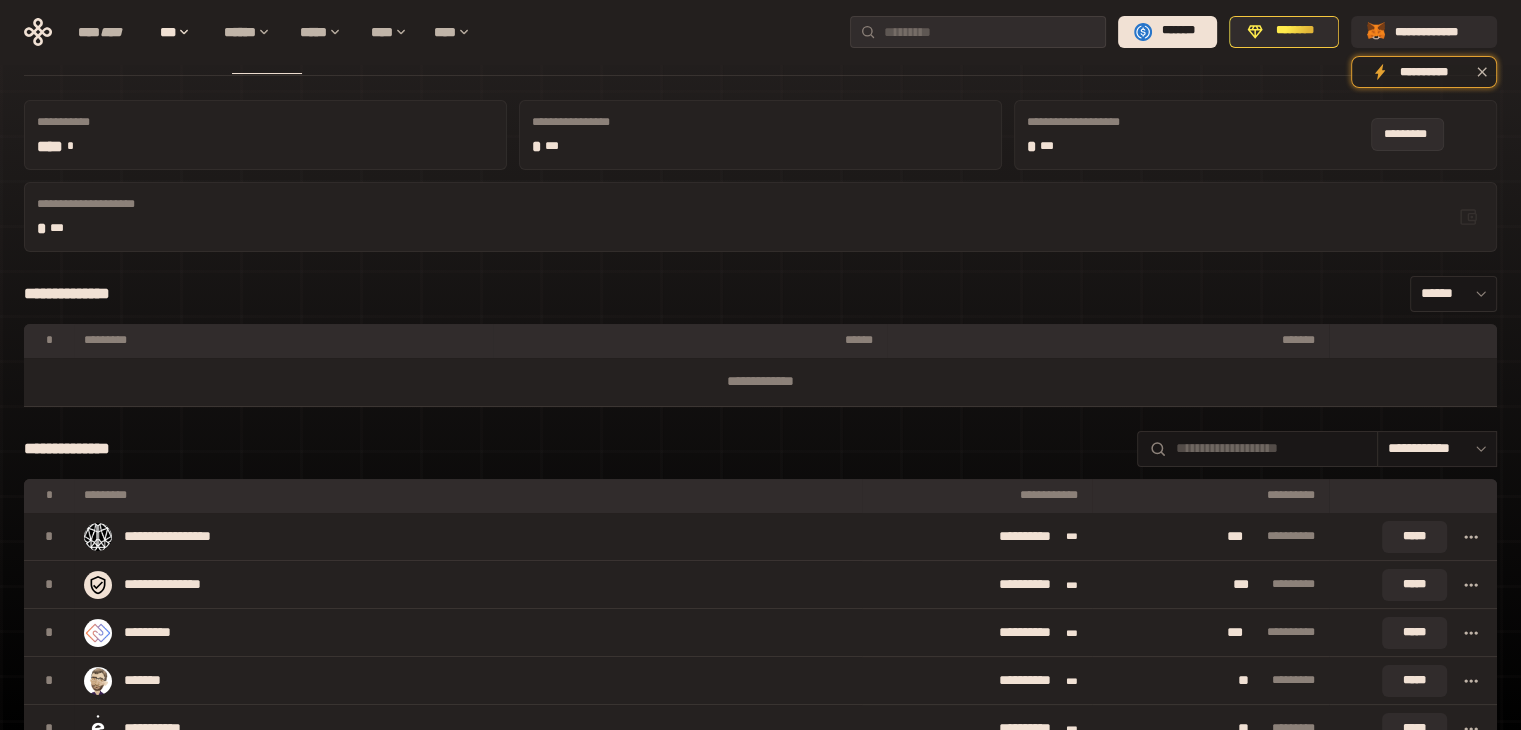 click at bounding box center [1468, 217] 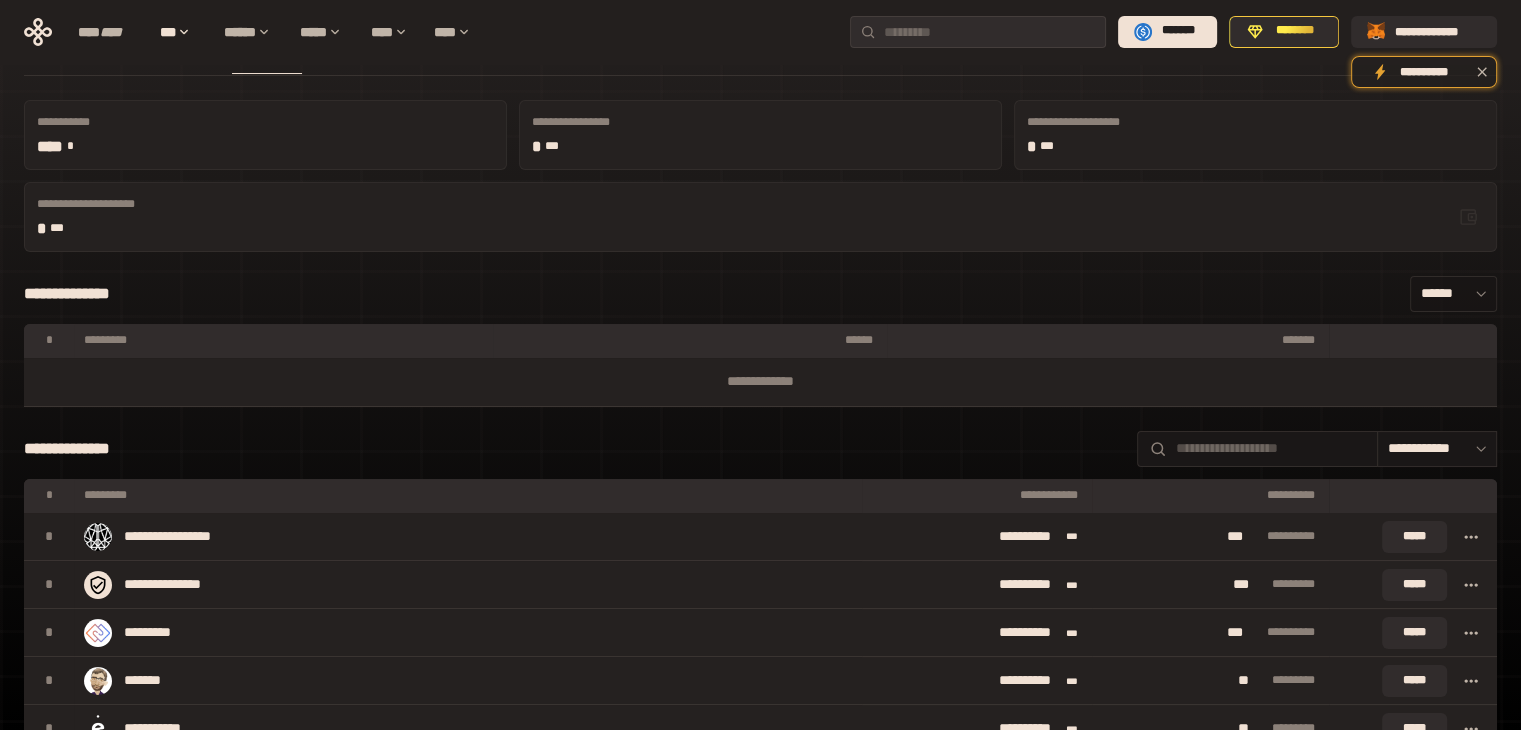 click on "******" at bounding box center [1453, 294] 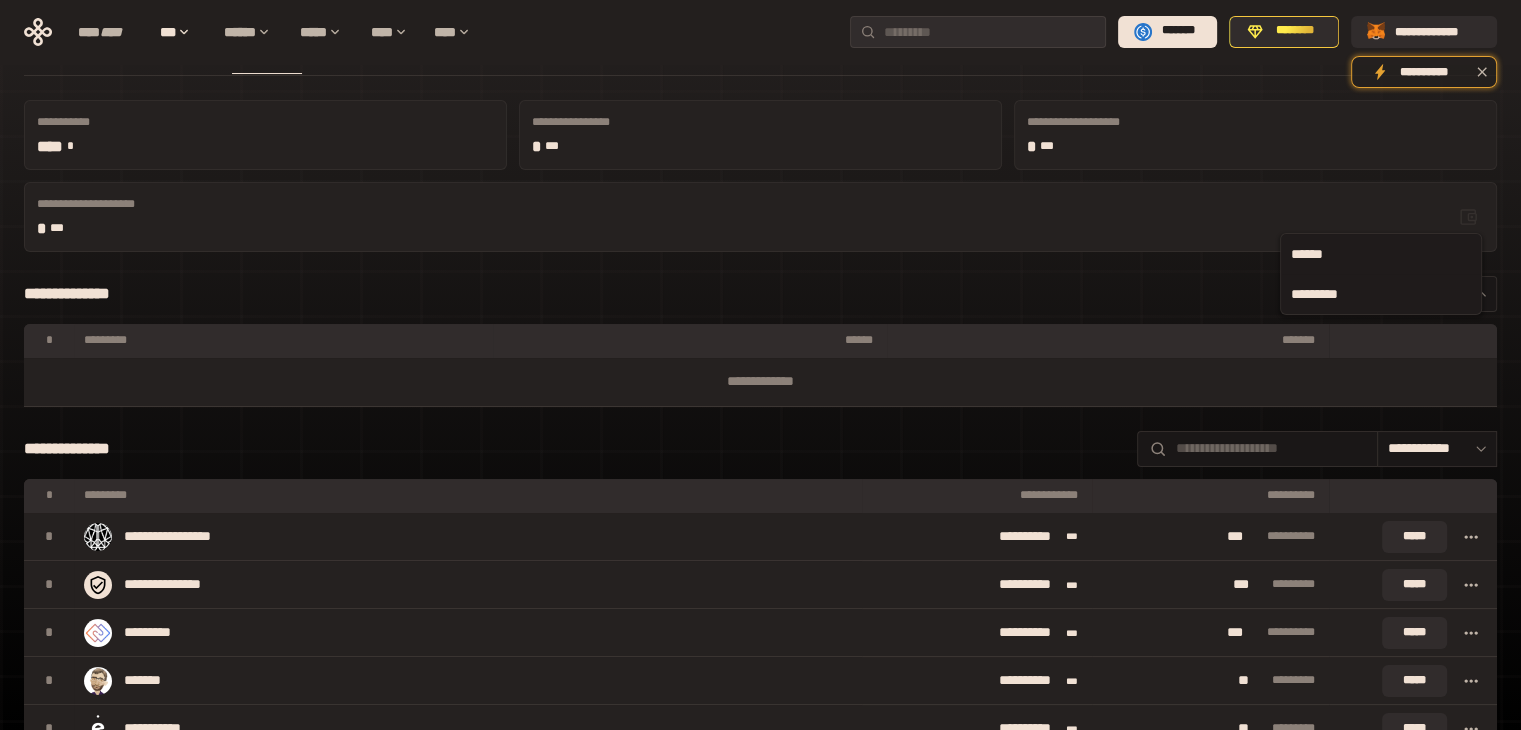 click on "*********" at bounding box center [1381, 294] 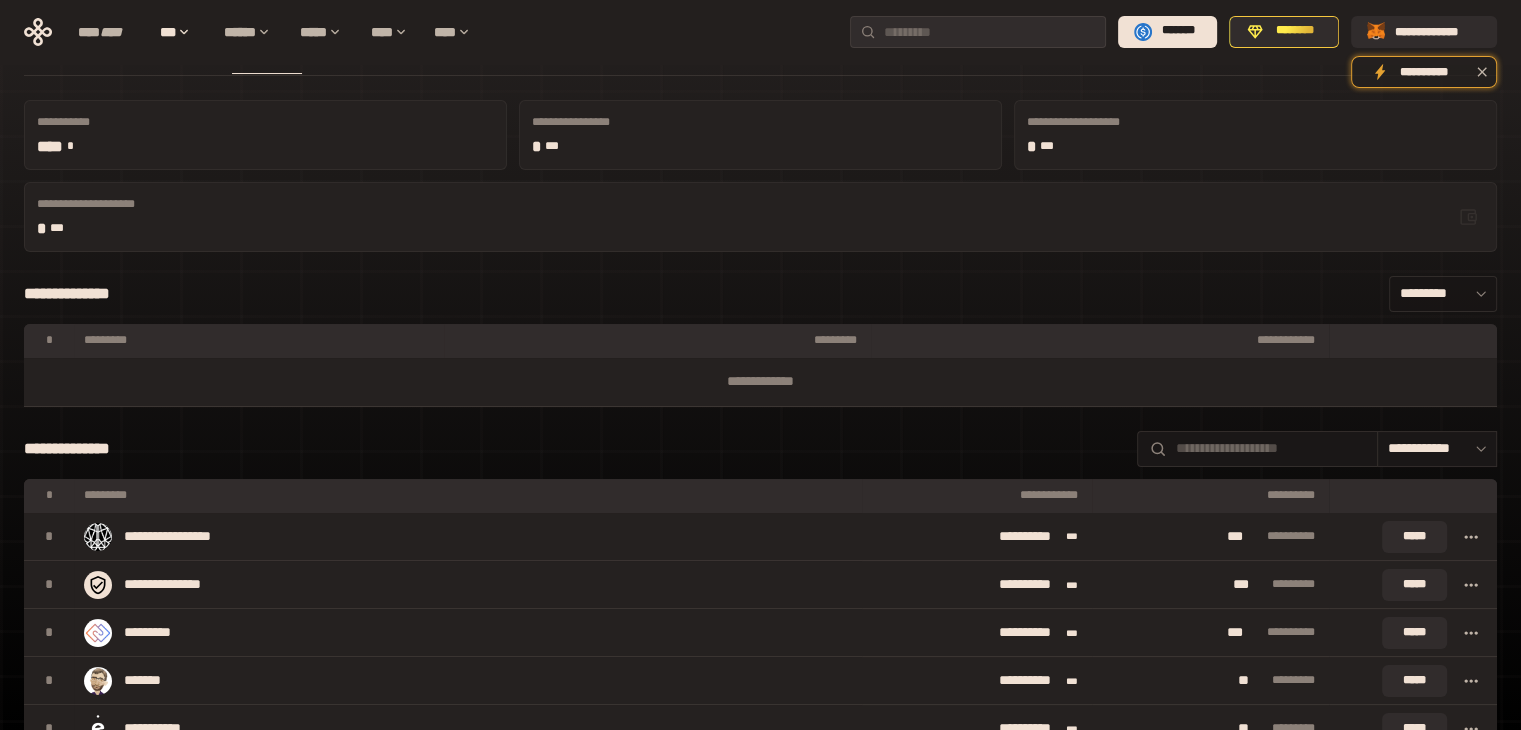 click on "*********" at bounding box center [1443, 294] 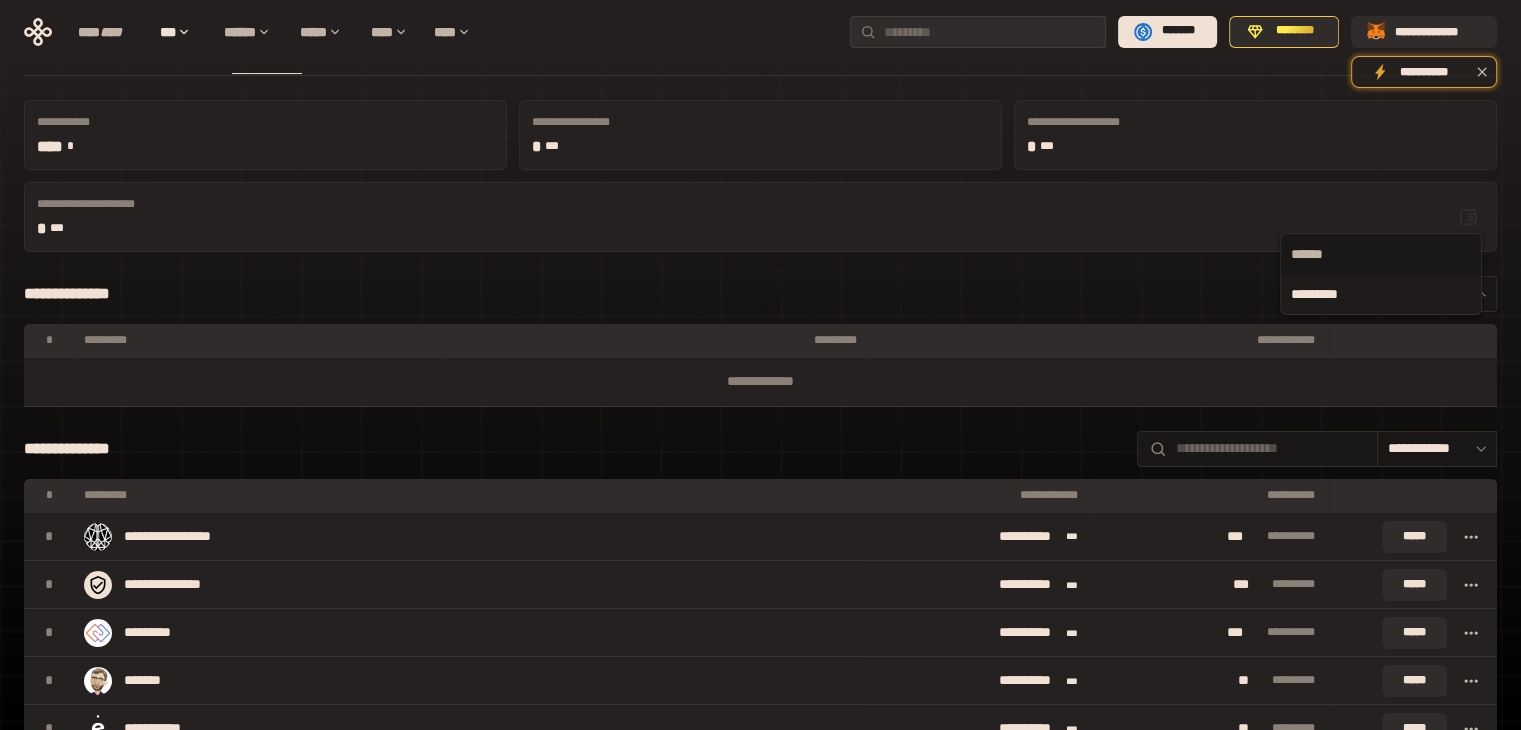 click on "**********" at bounding box center (760, 294) 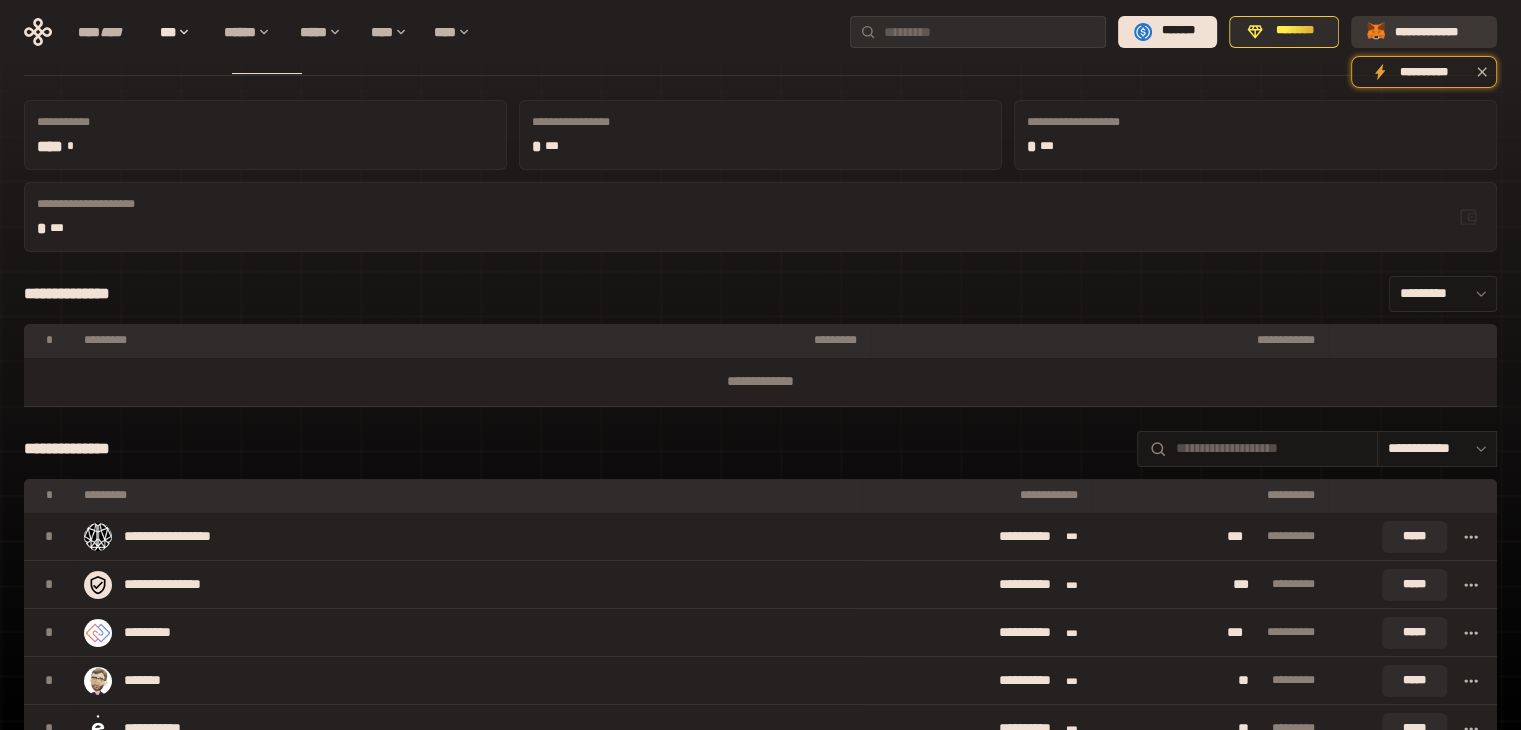 click 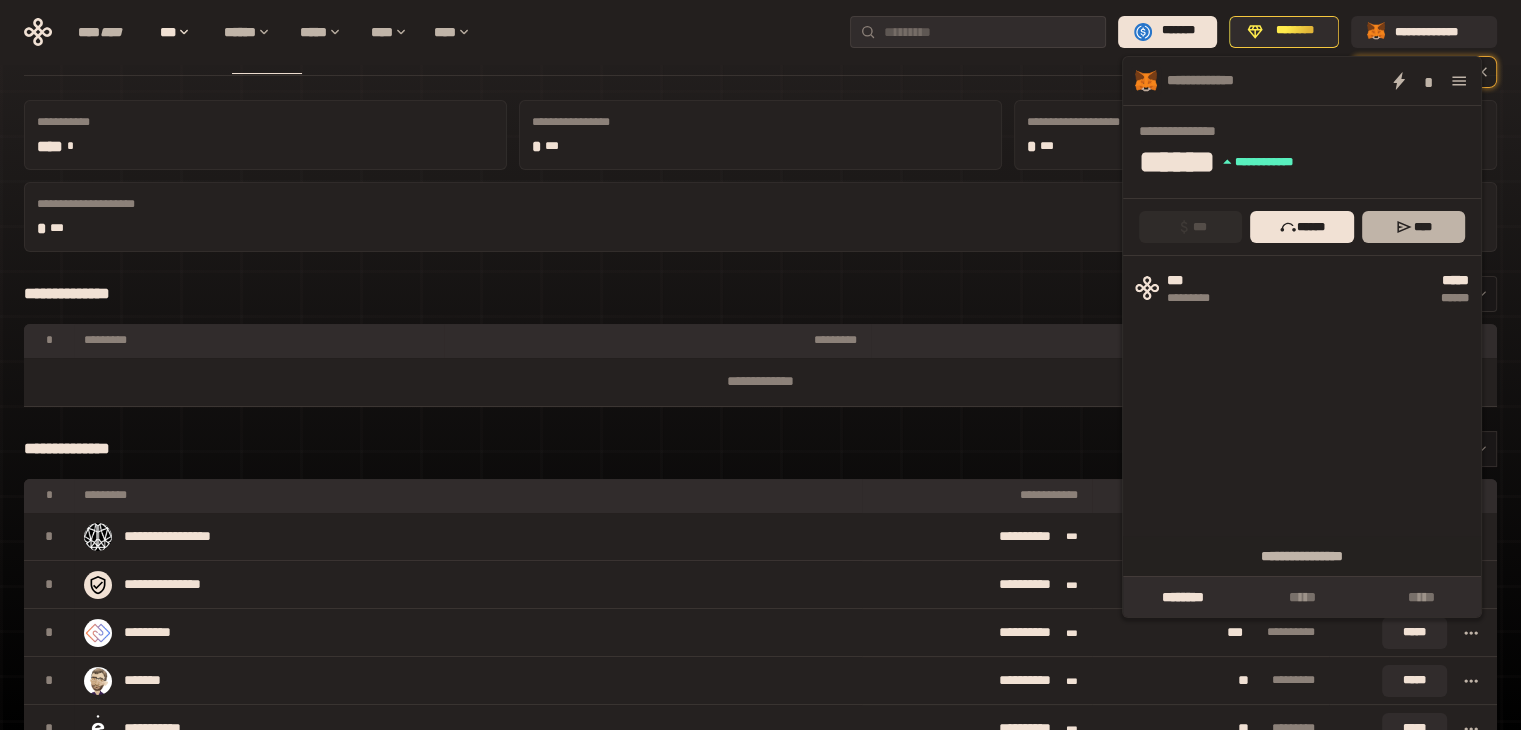 click 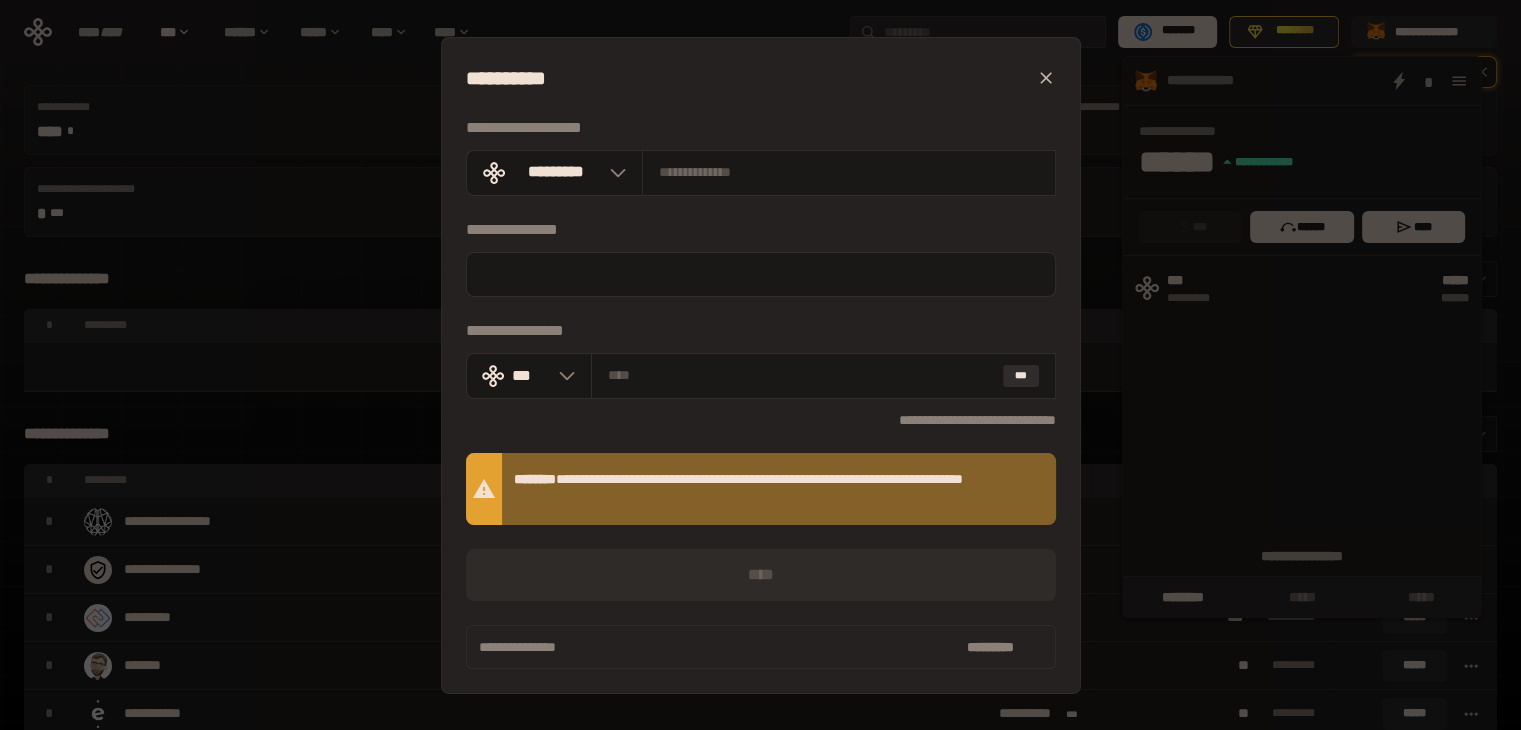 scroll, scrollTop: 0, scrollLeft: 0, axis: both 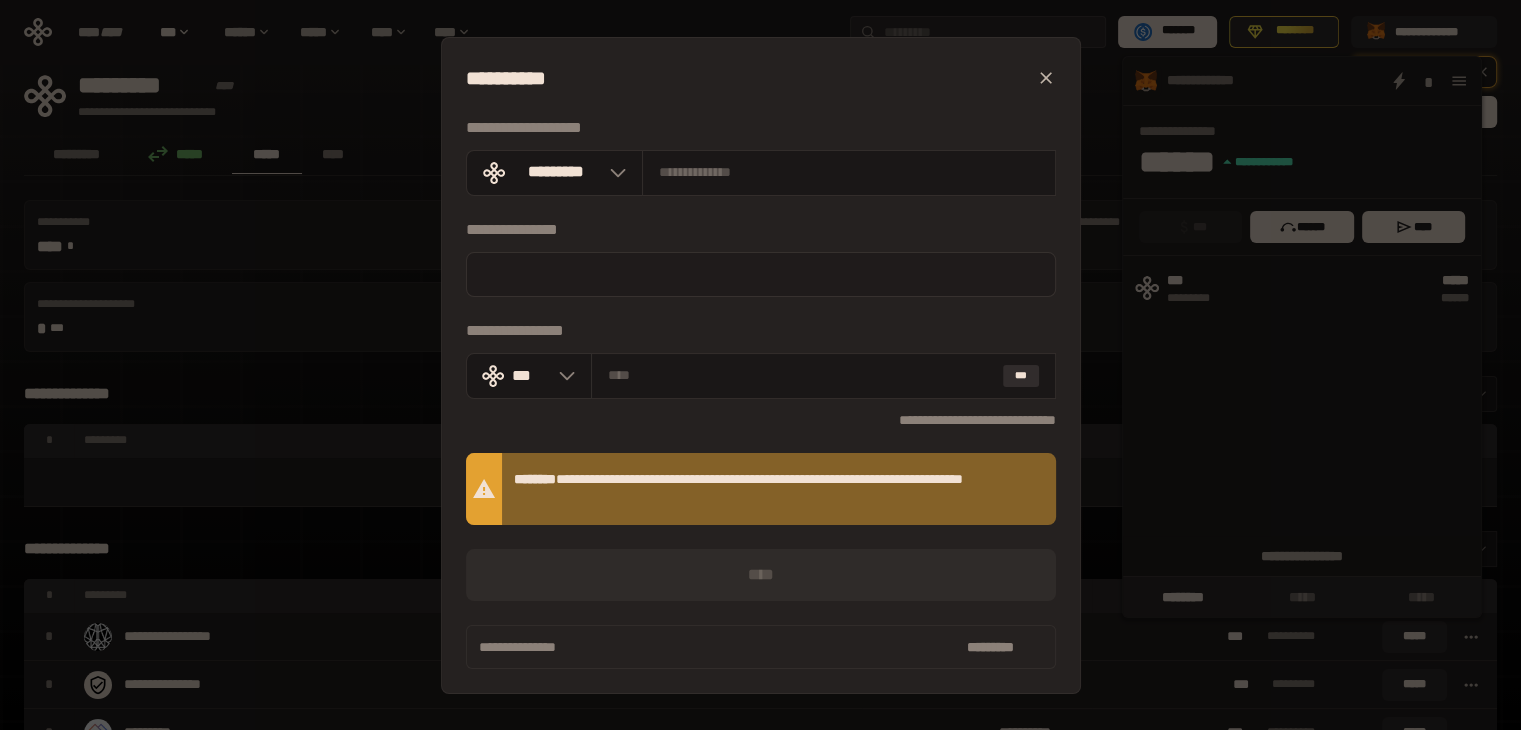 click at bounding box center (761, 274) 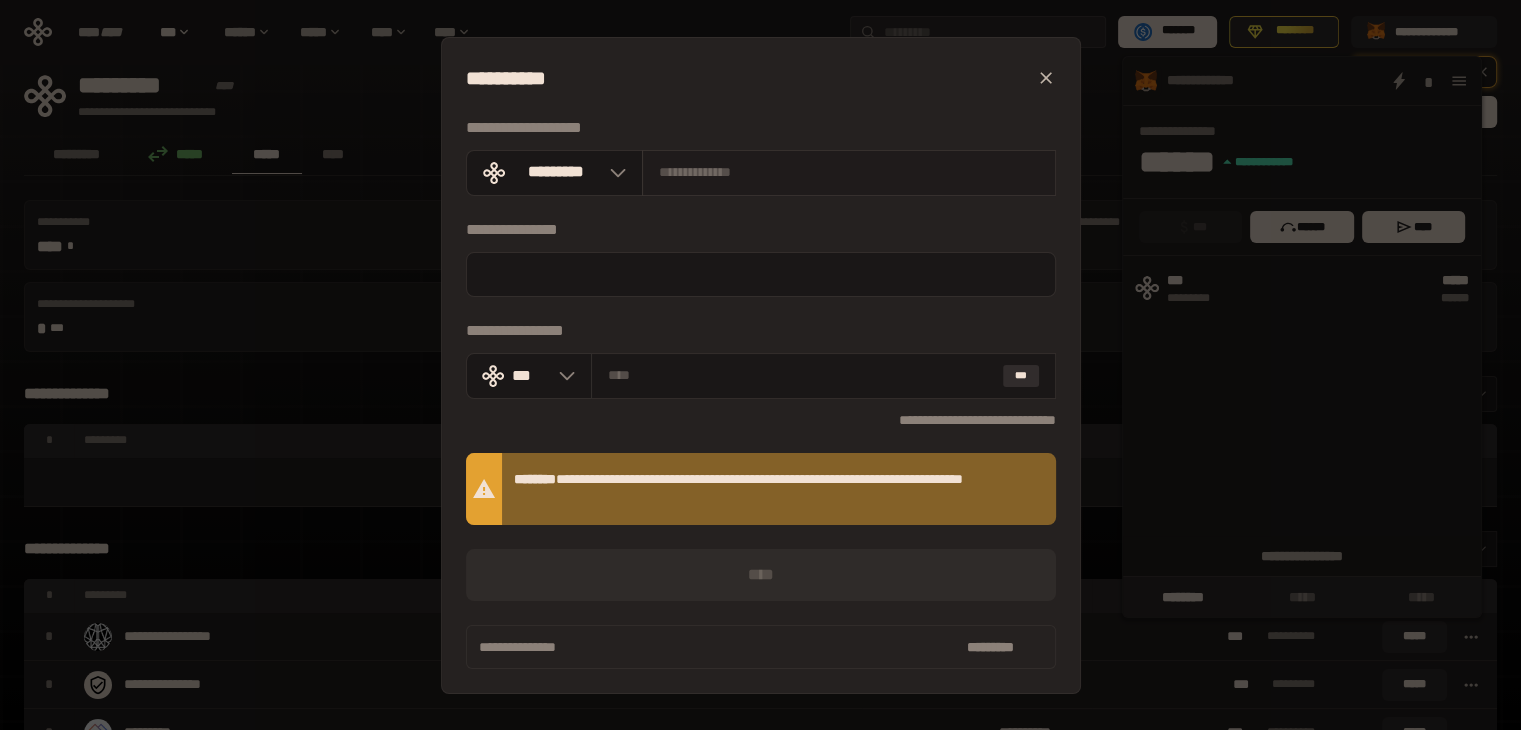 click at bounding box center [849, 172] 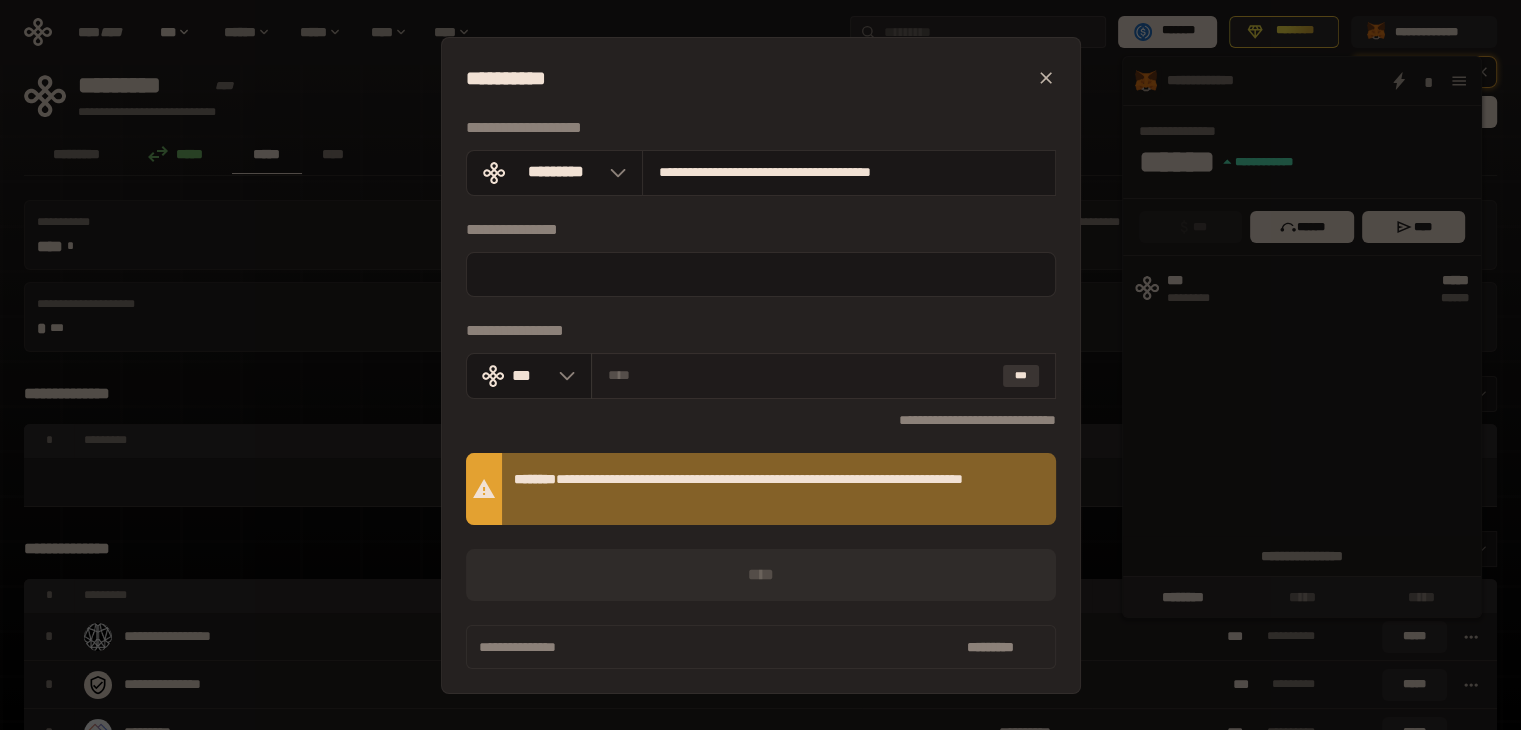 type on "**********" 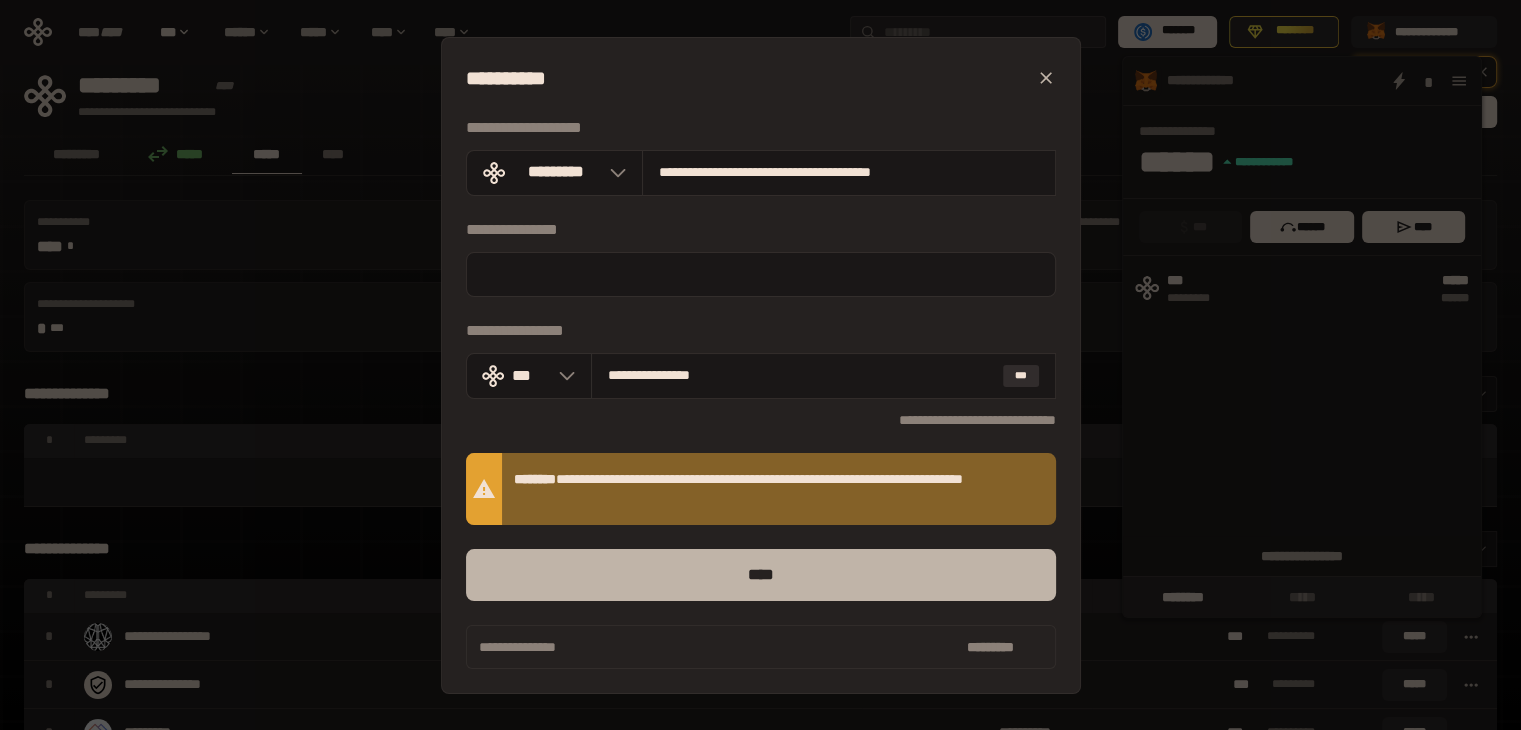 click on "****" at bounding box center [761, 575] 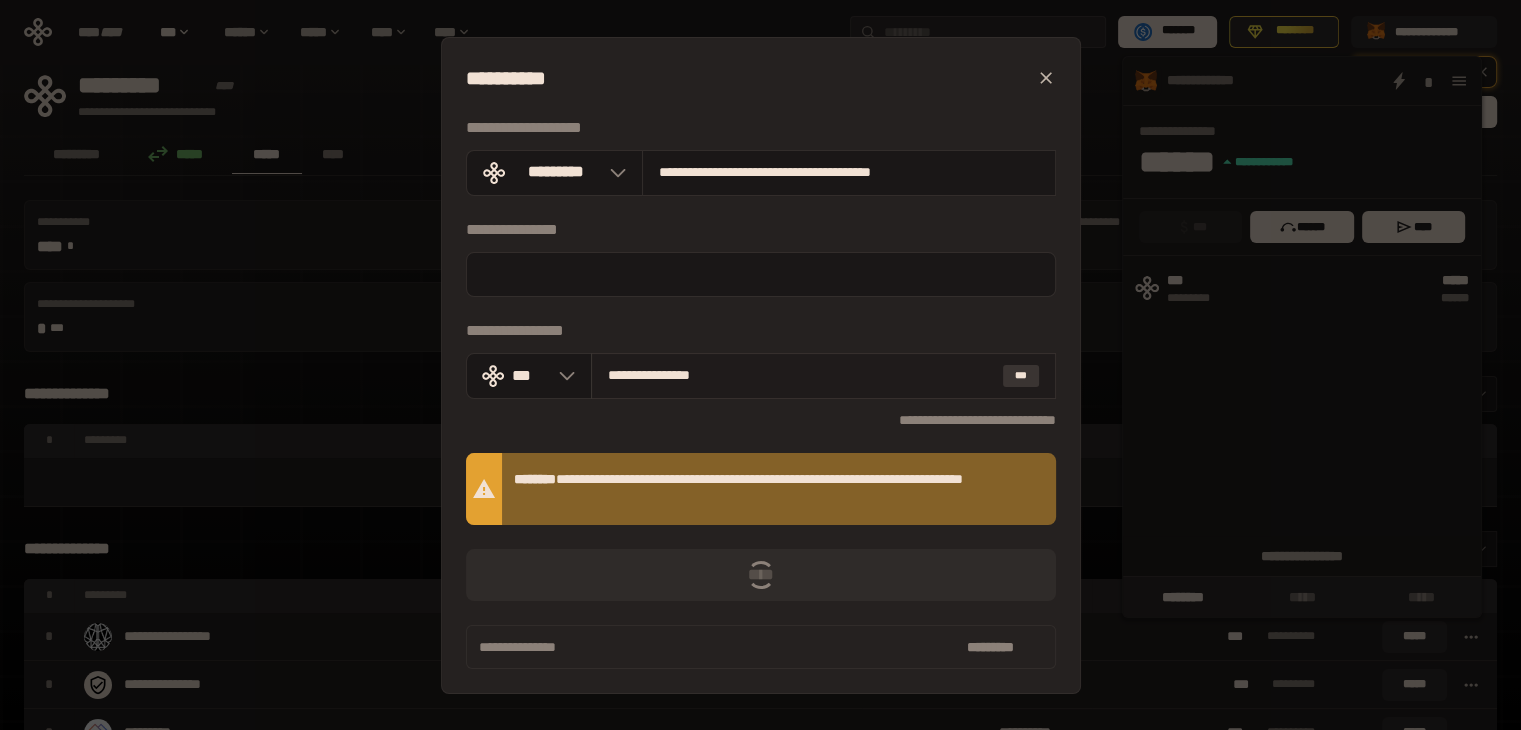 click on "***" at bounding box center [1021, 376] 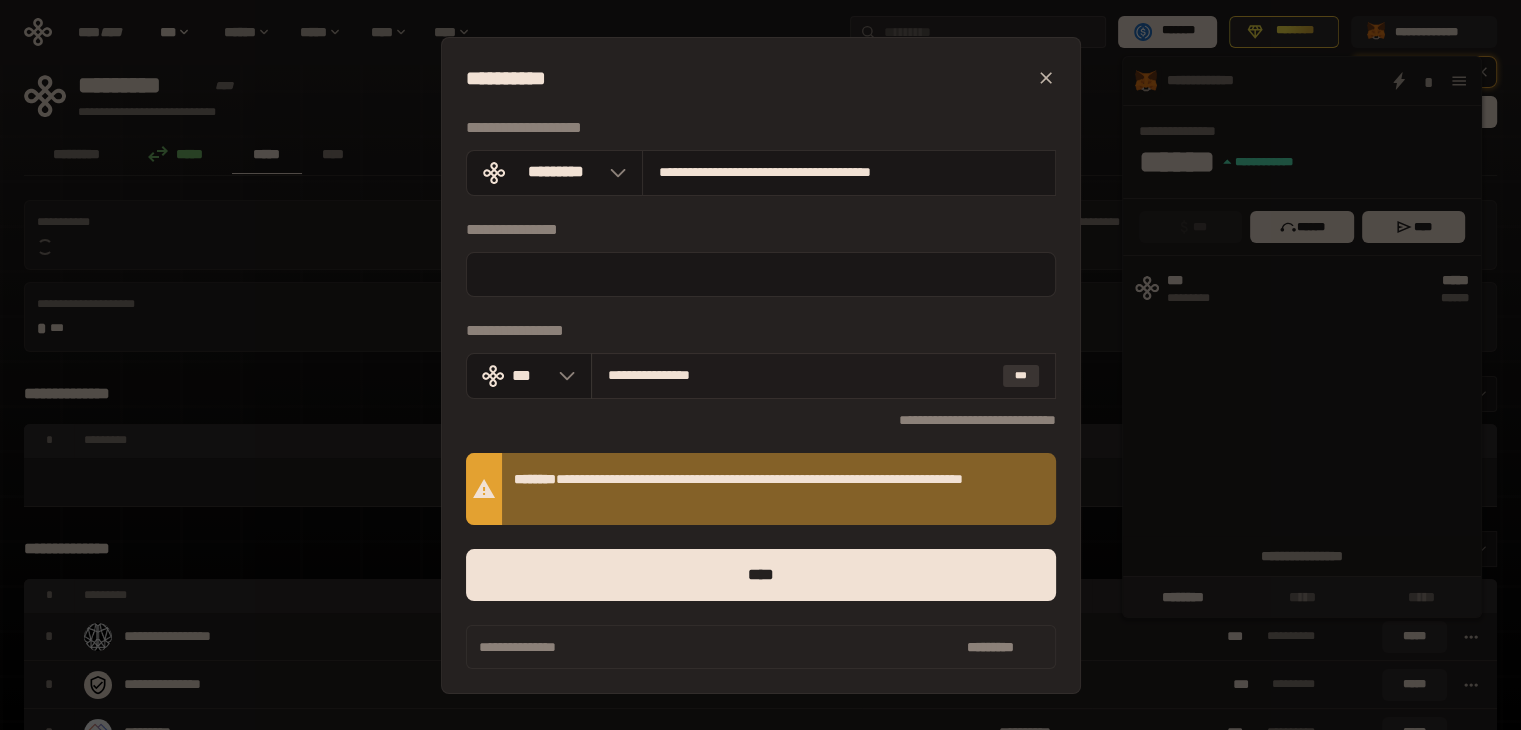 click on "***" at bounding box center [1021, 376] 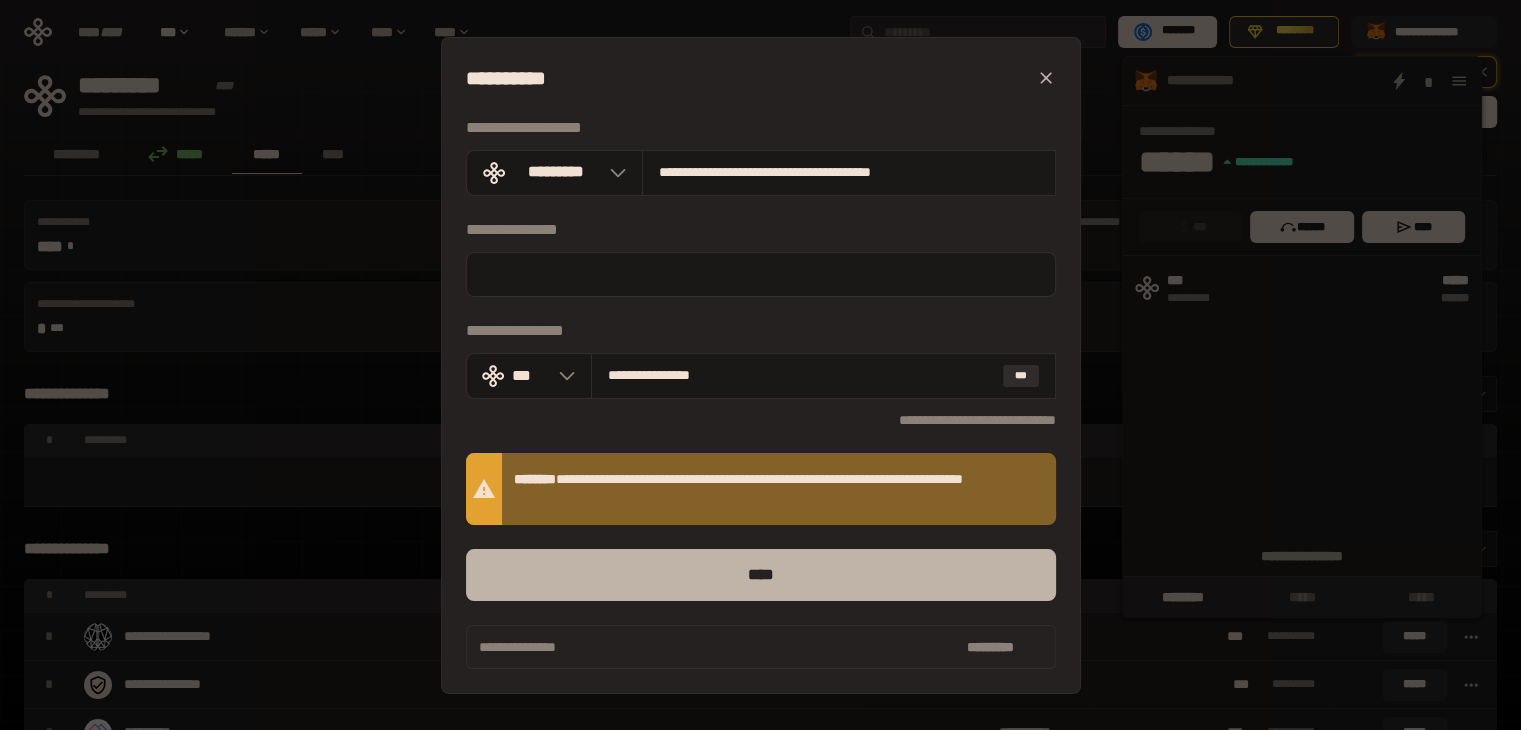 click on "****" at bounding box center (761, 575) 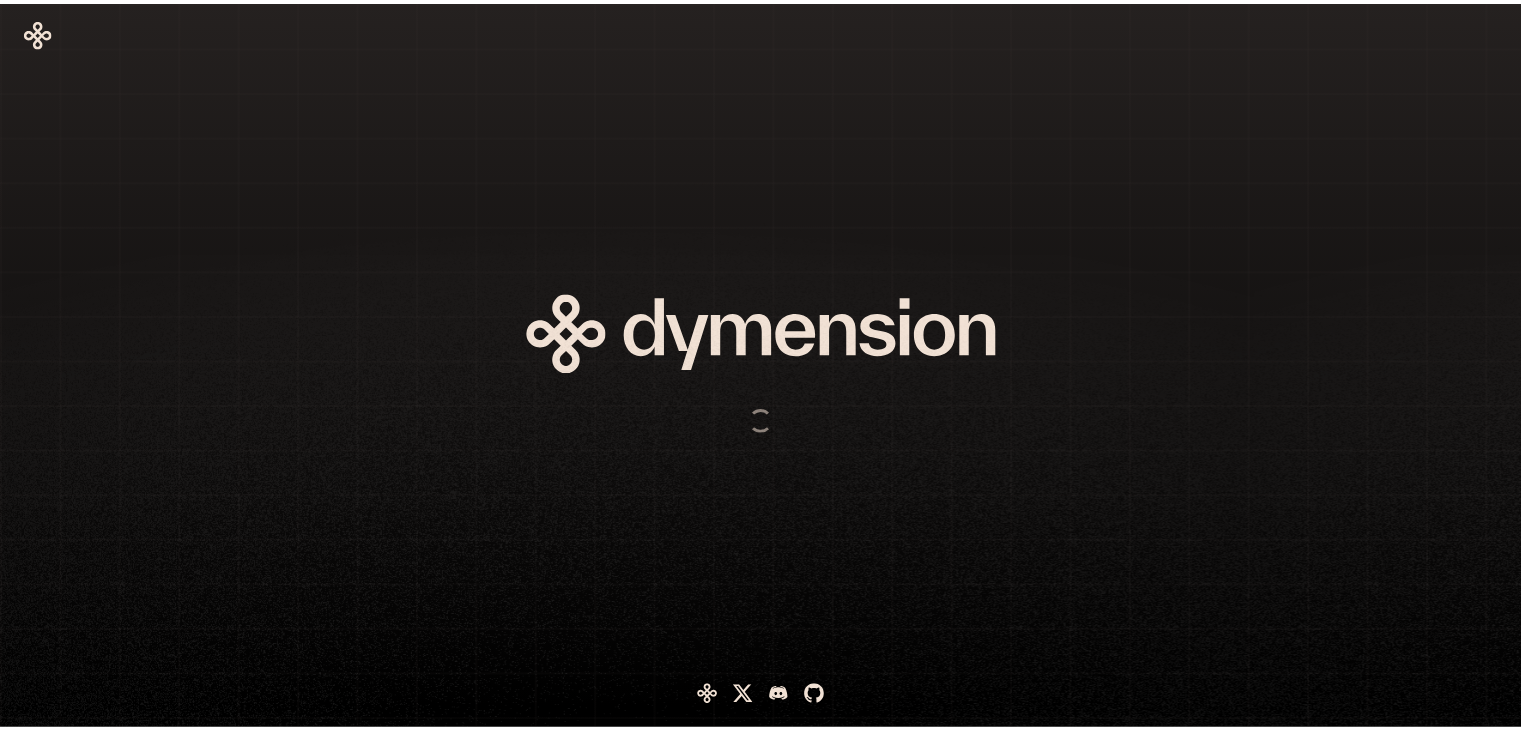 scroll, scrollTop: 0, scrollLeft: 0, axis: both 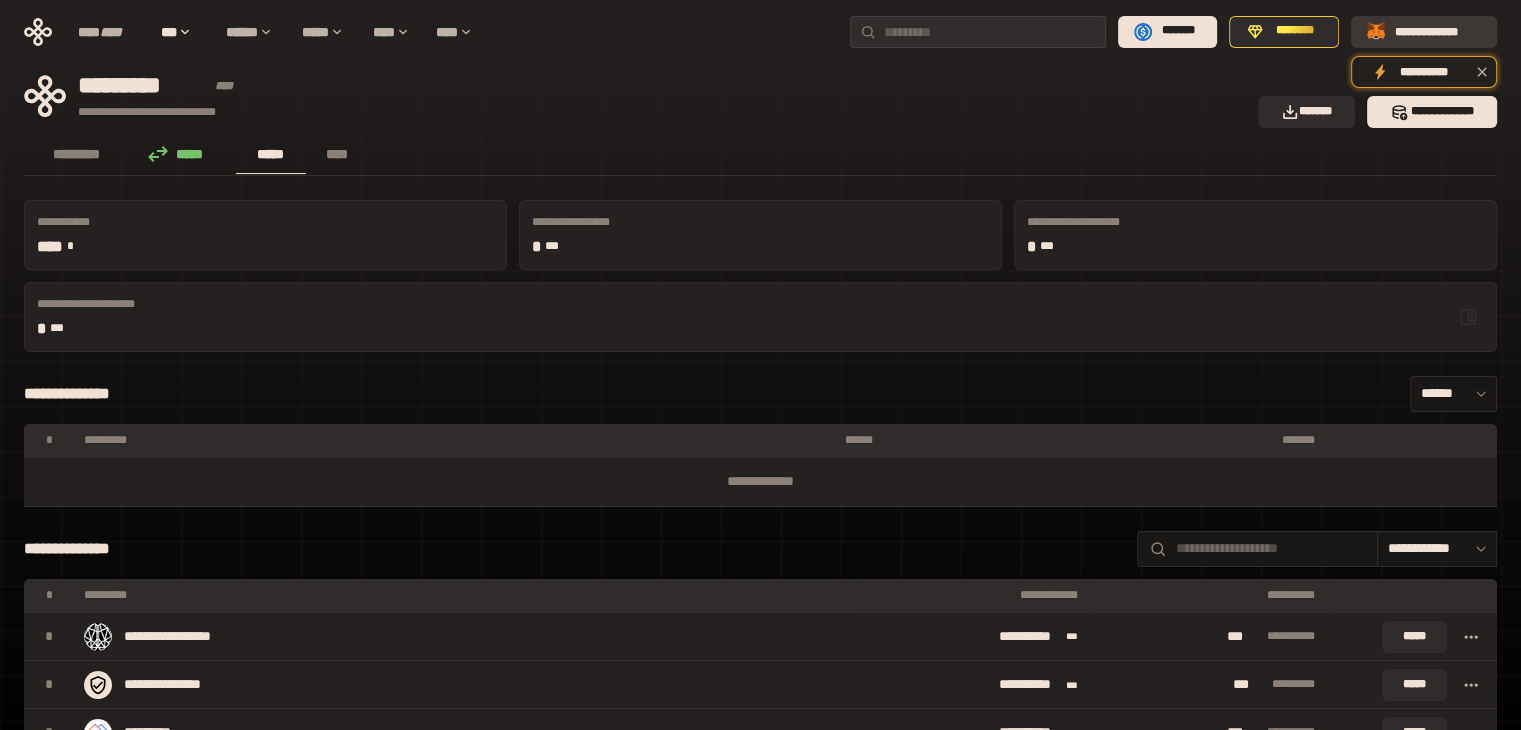 click on "**********" at bounding box center [1438, 31] 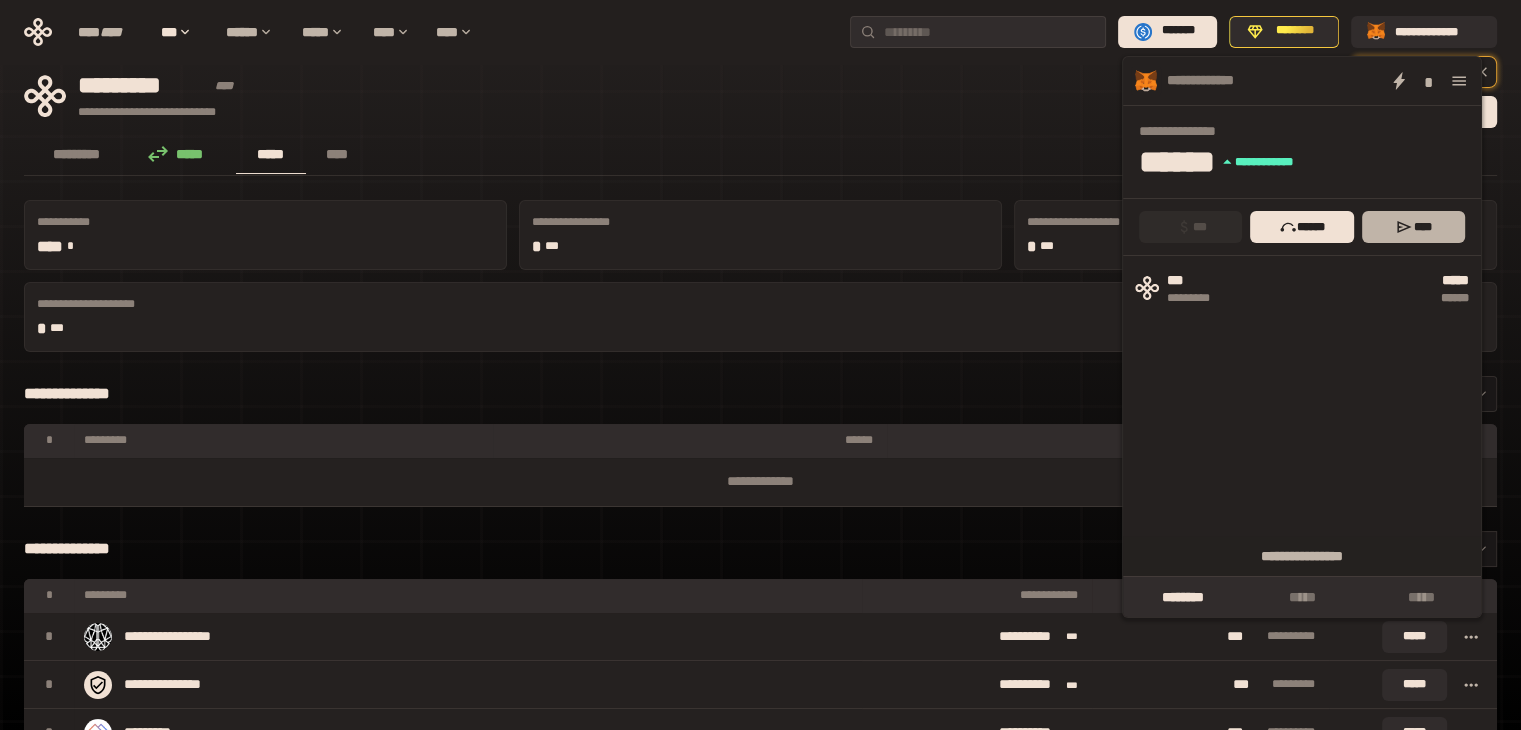 click on "****" at bounding box center (1413, 227) 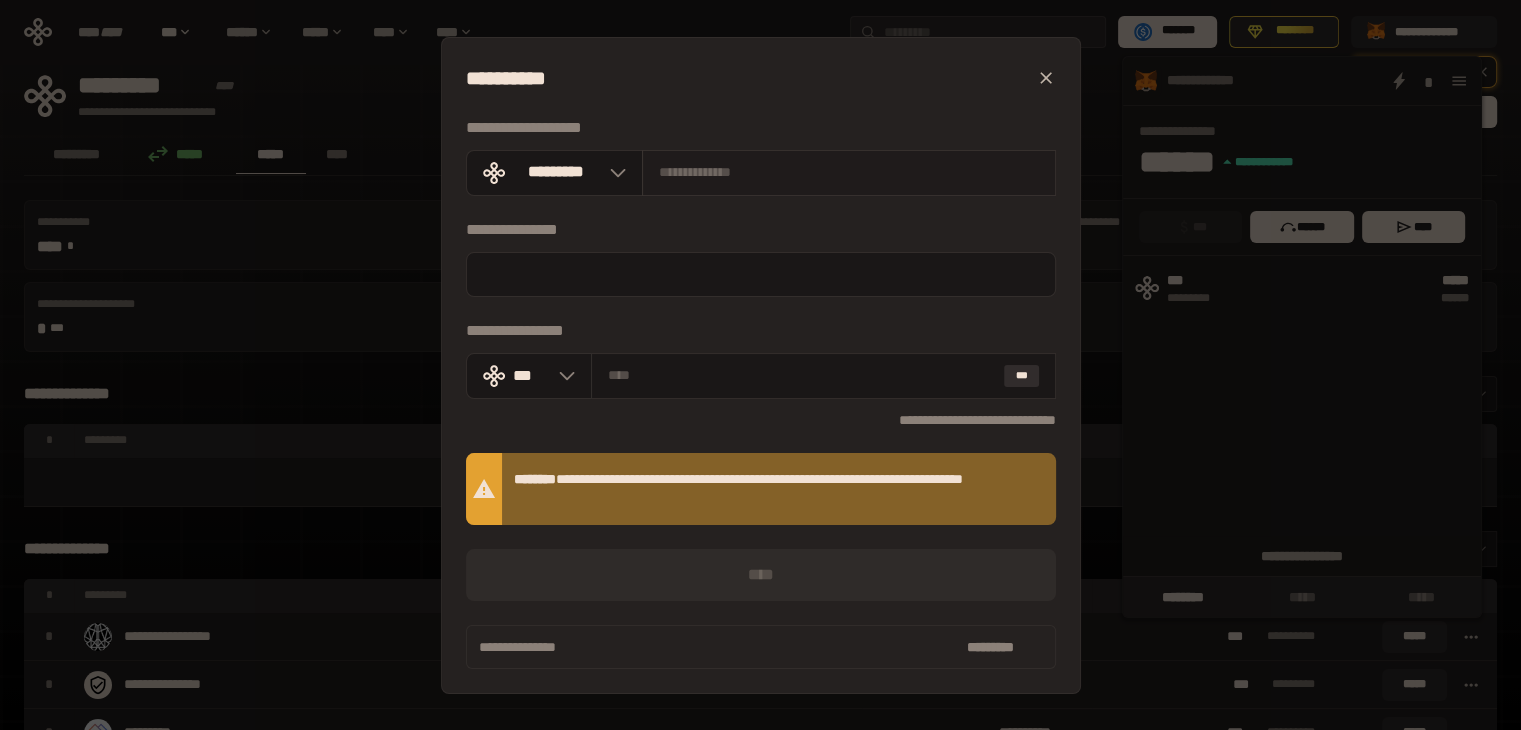 click at bounding box center [849, 173] 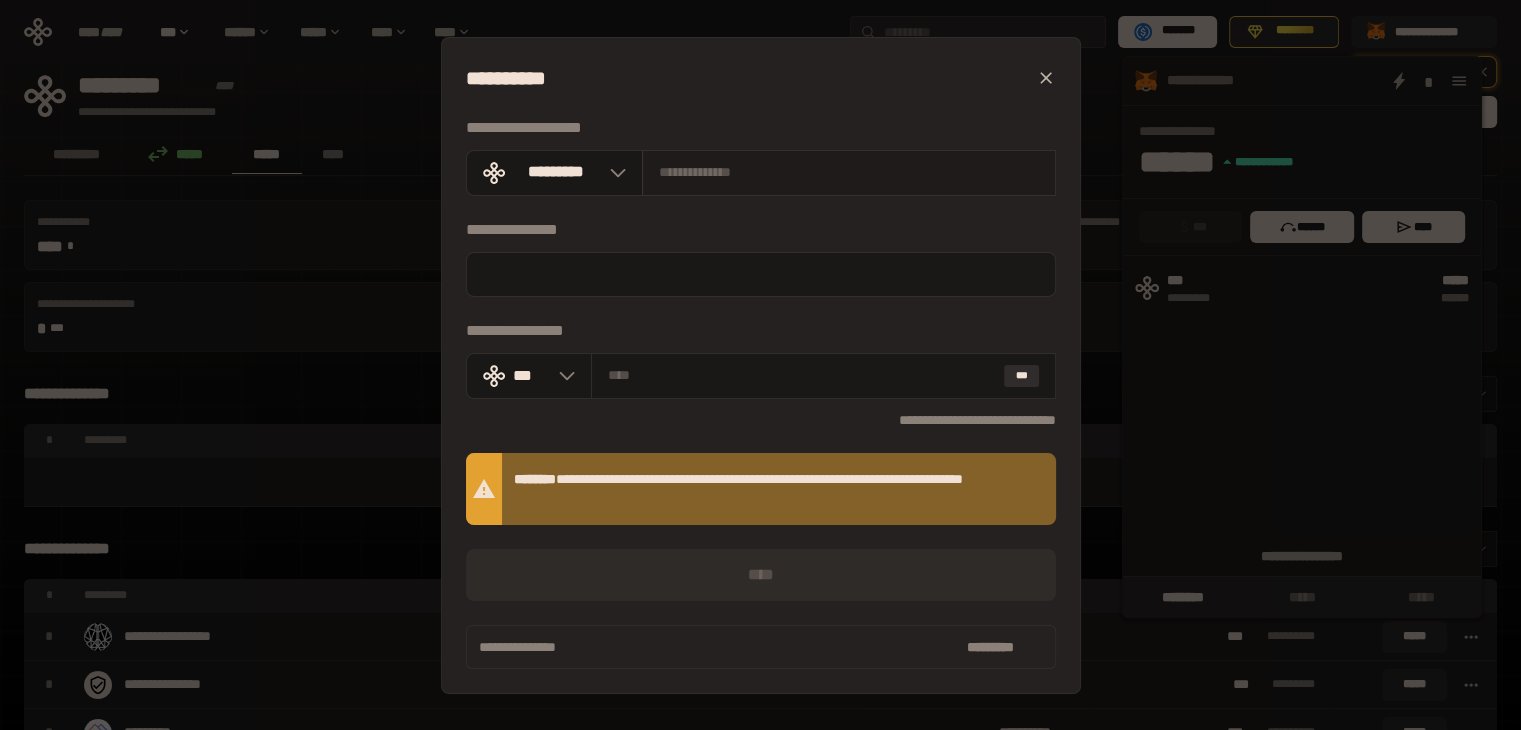 paste on "**********" 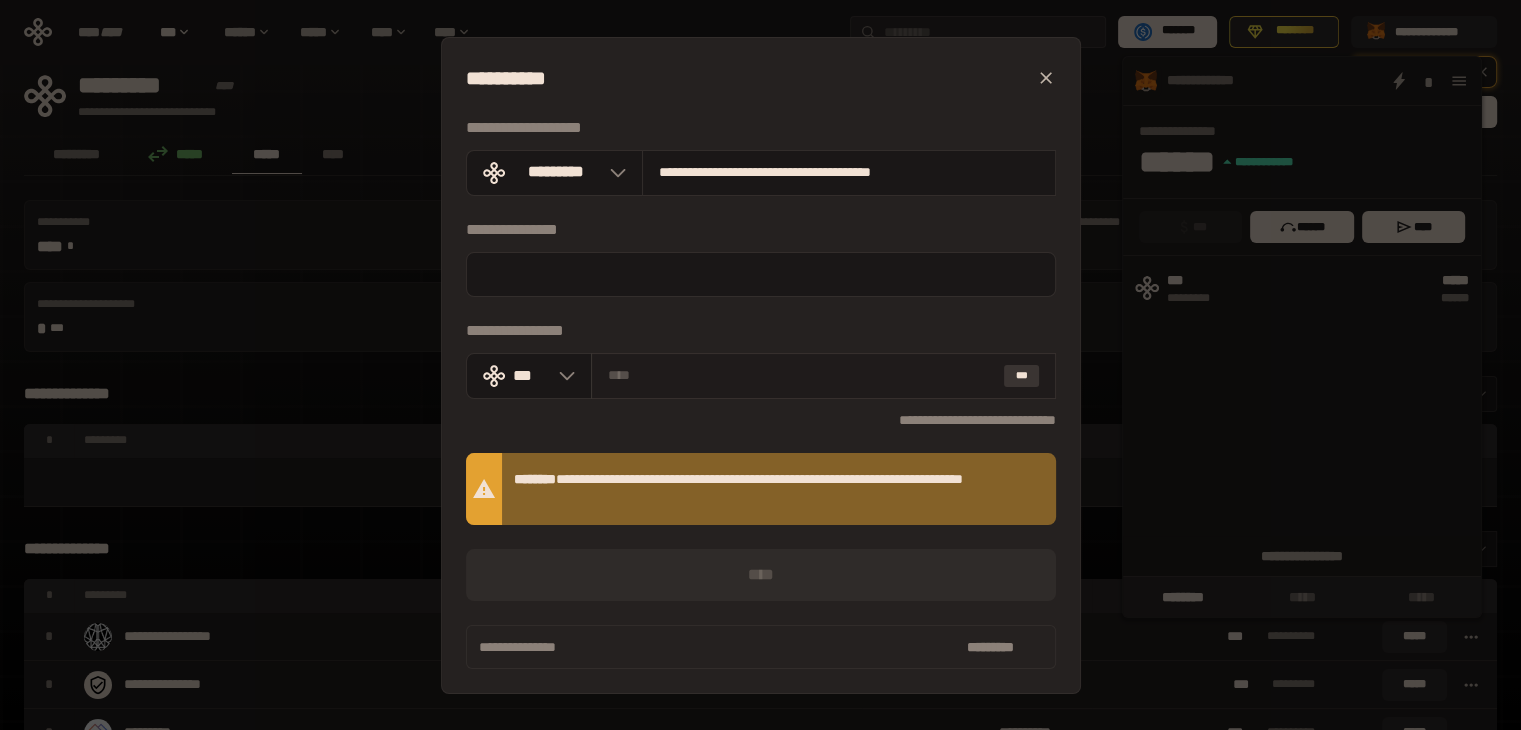 type on "**********" 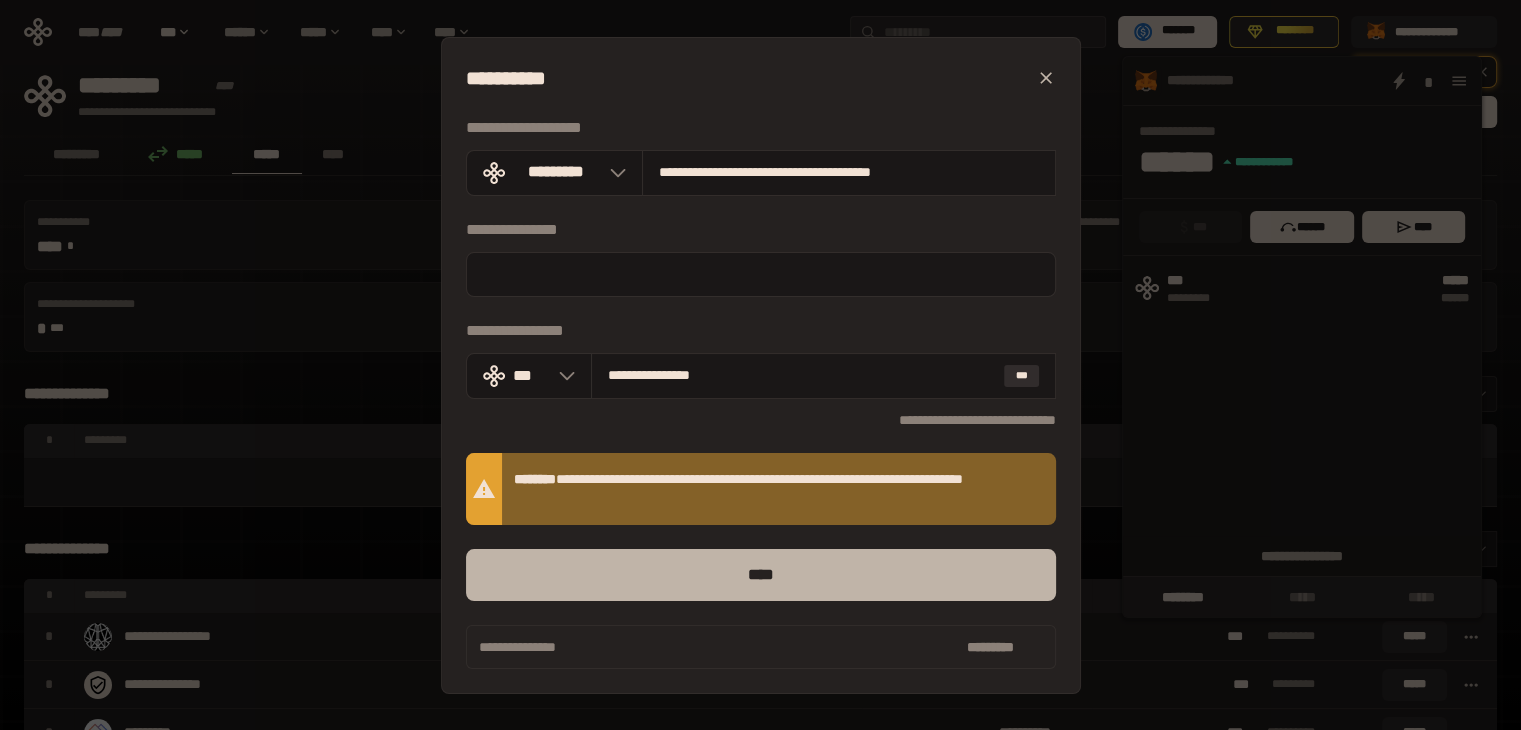click on "****" at bounding box center (761, 575) 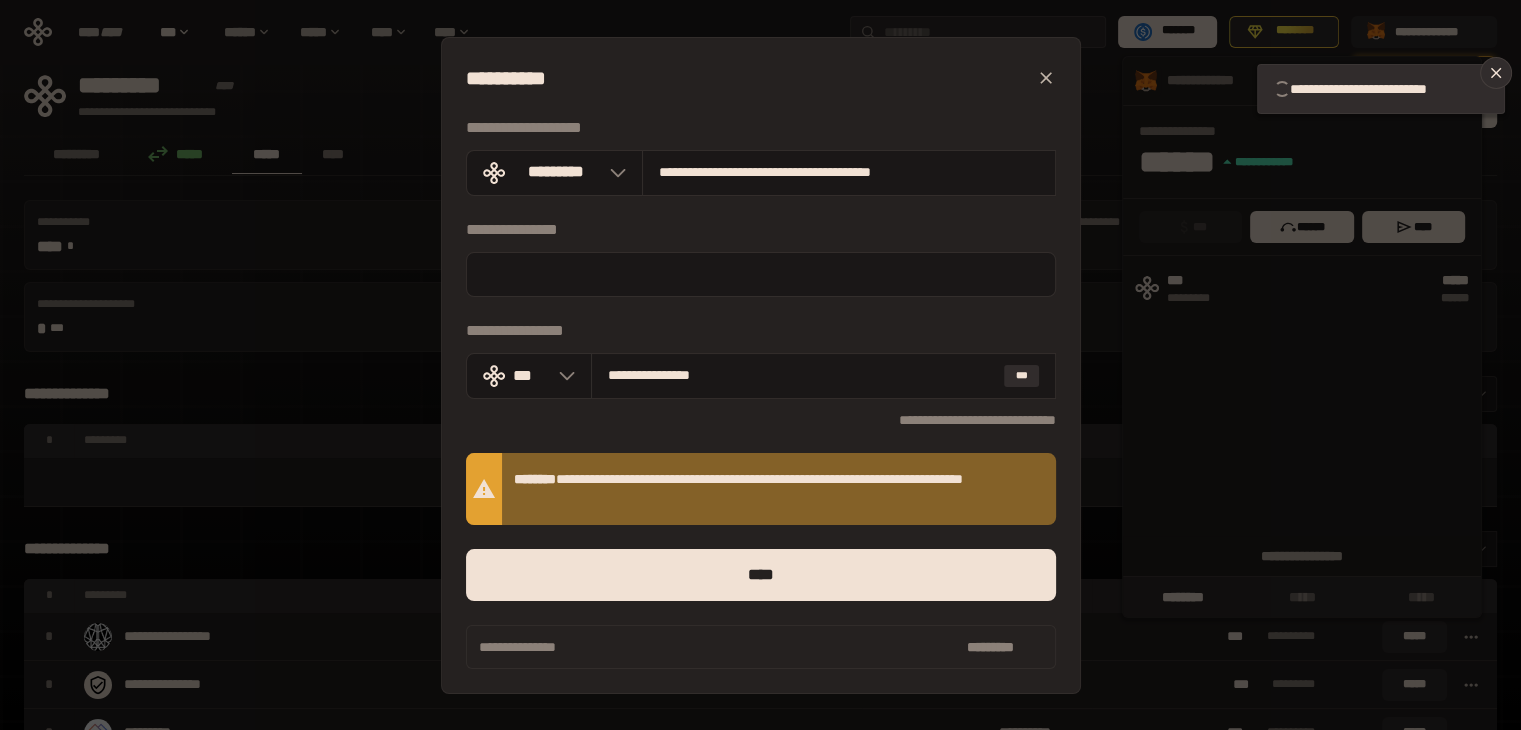 type 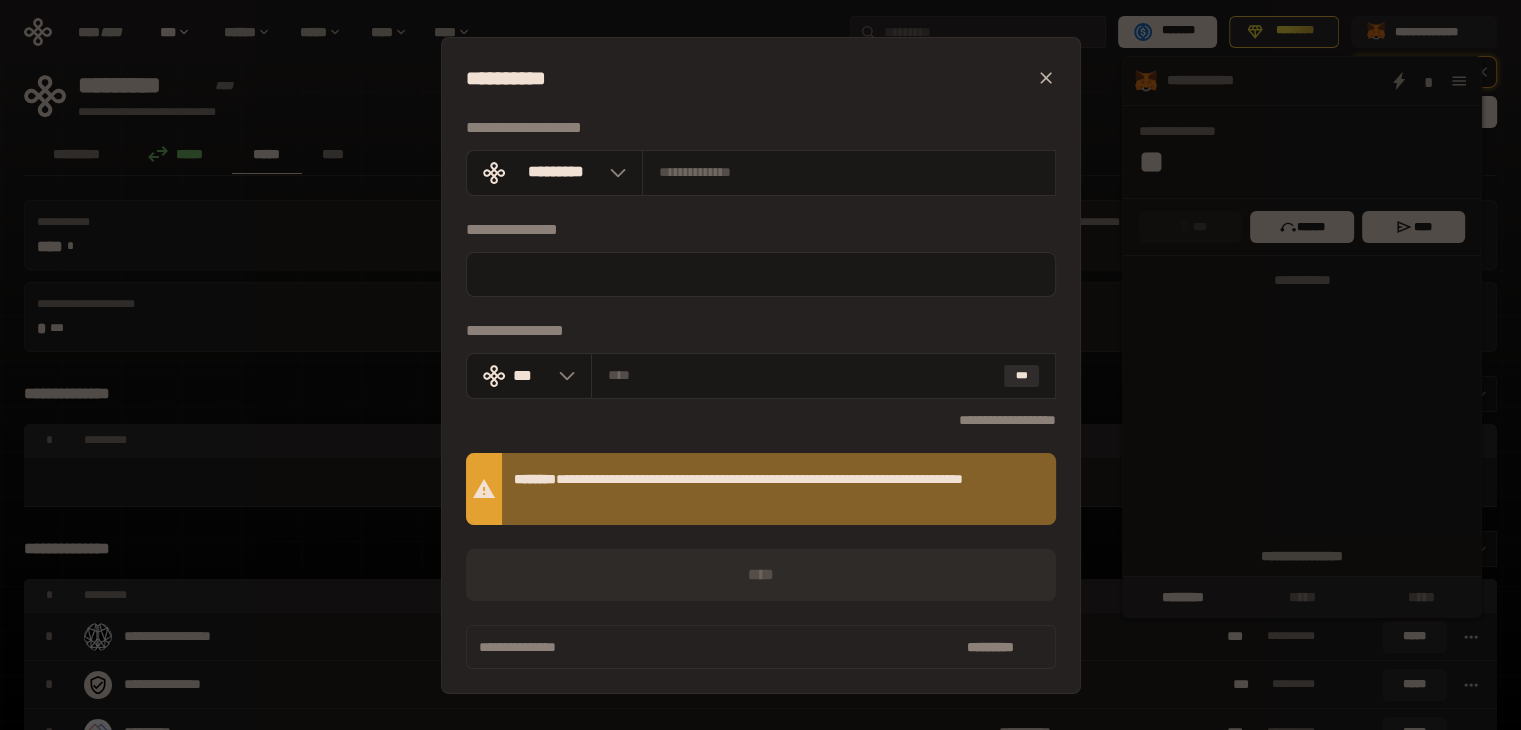 click on "**********" at bounding box center [760, 365] 